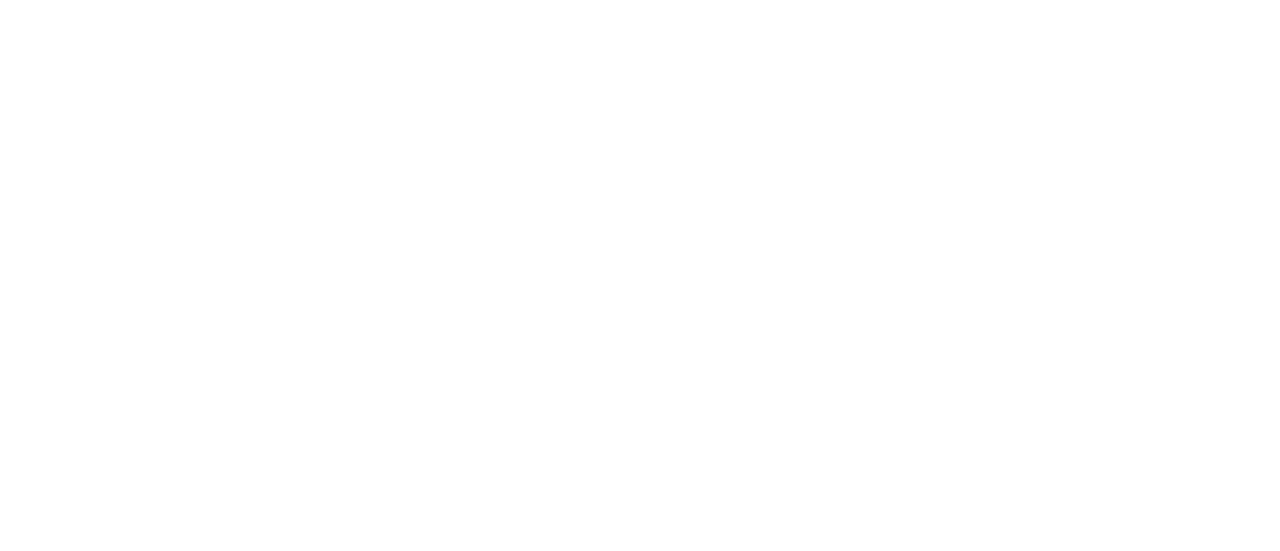 scroll, scrollTop: 0, scrollLeft: 0, axis: both 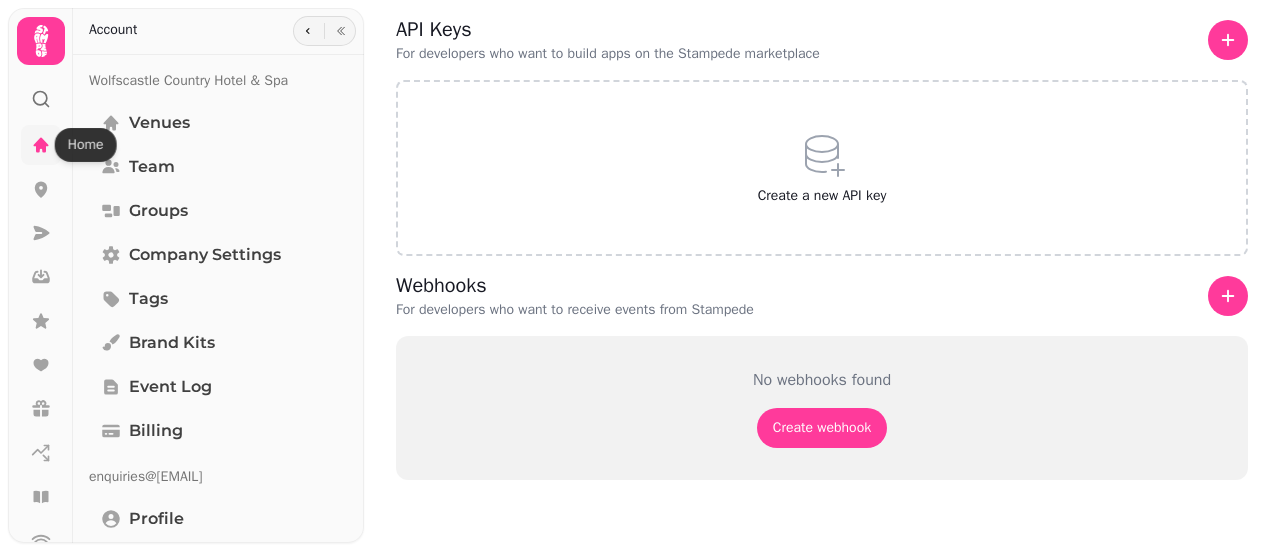 click 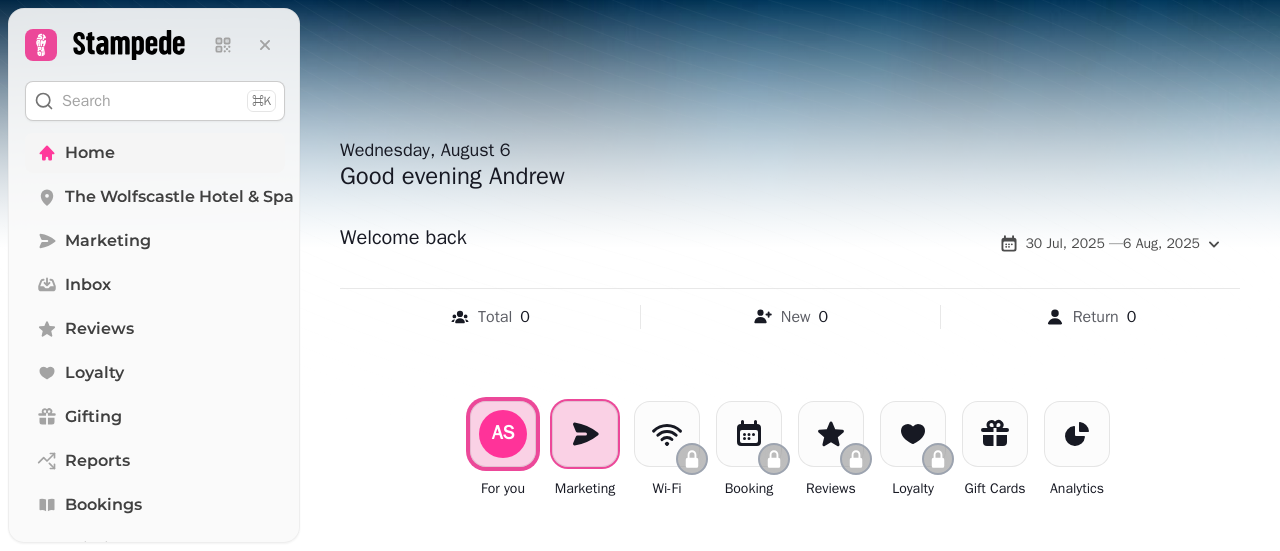 click 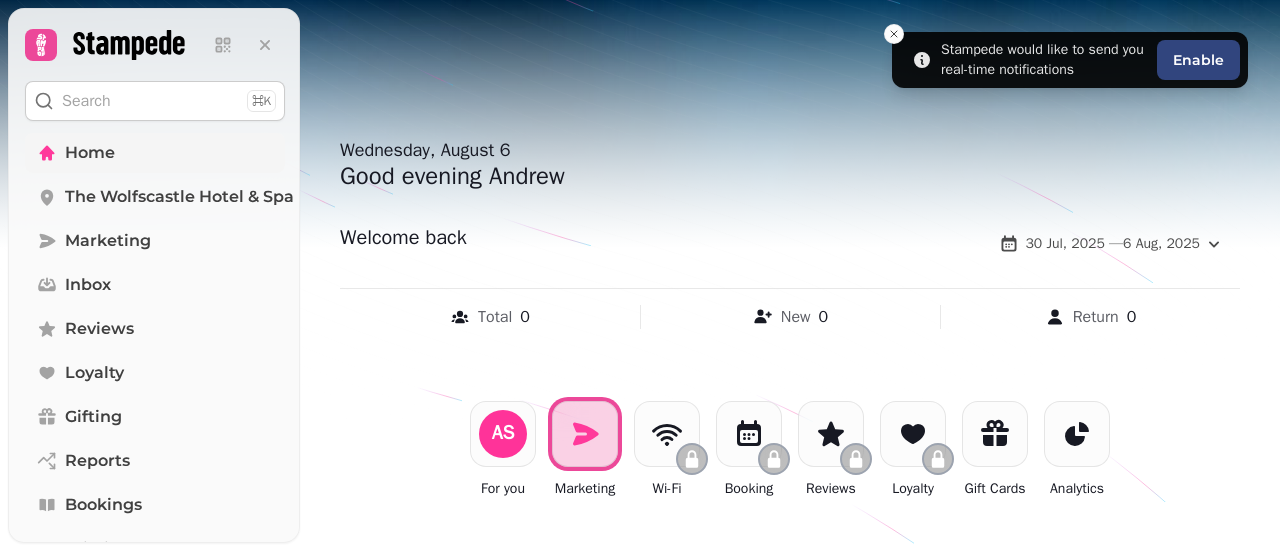 scroll, scrollTop: 200, scrollLeft: 0, axis: vertical 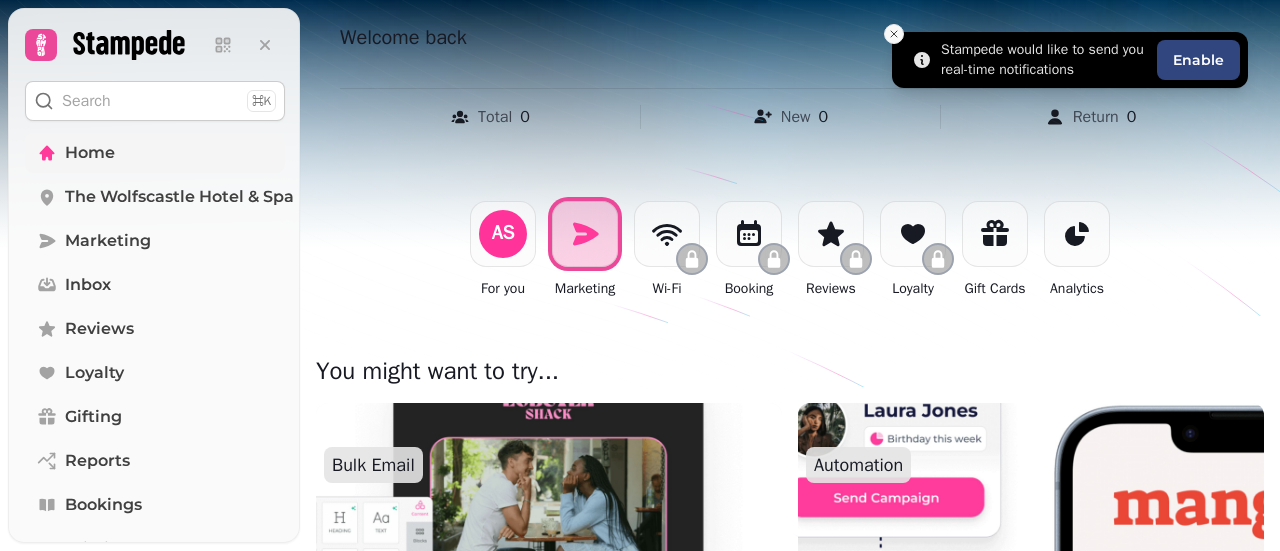 click 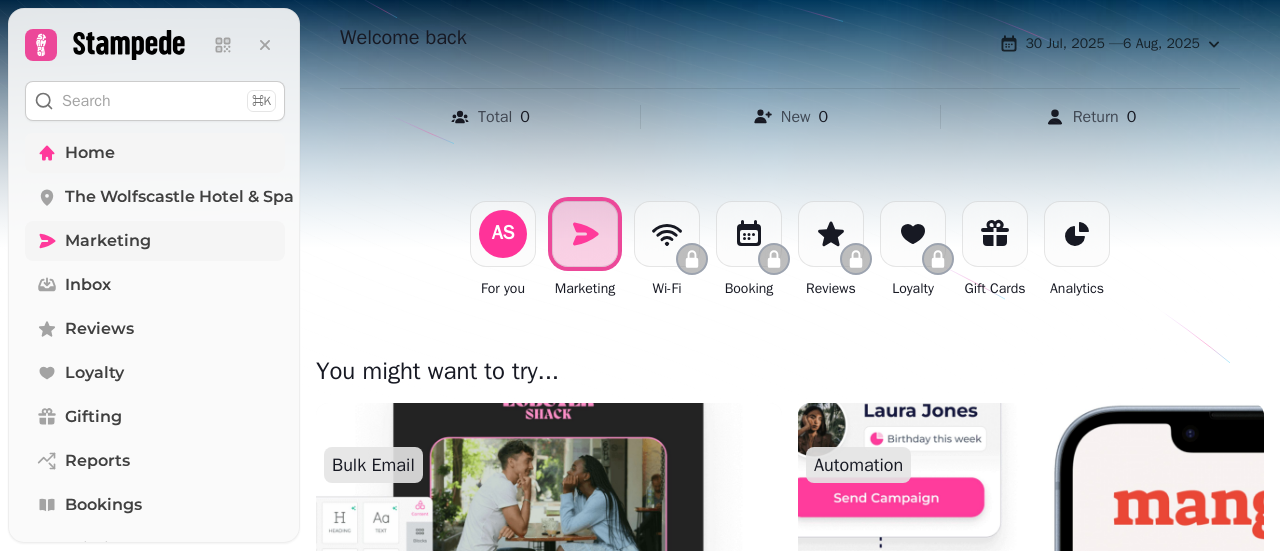 click on "Marketing" at bounding box center [155, 241] 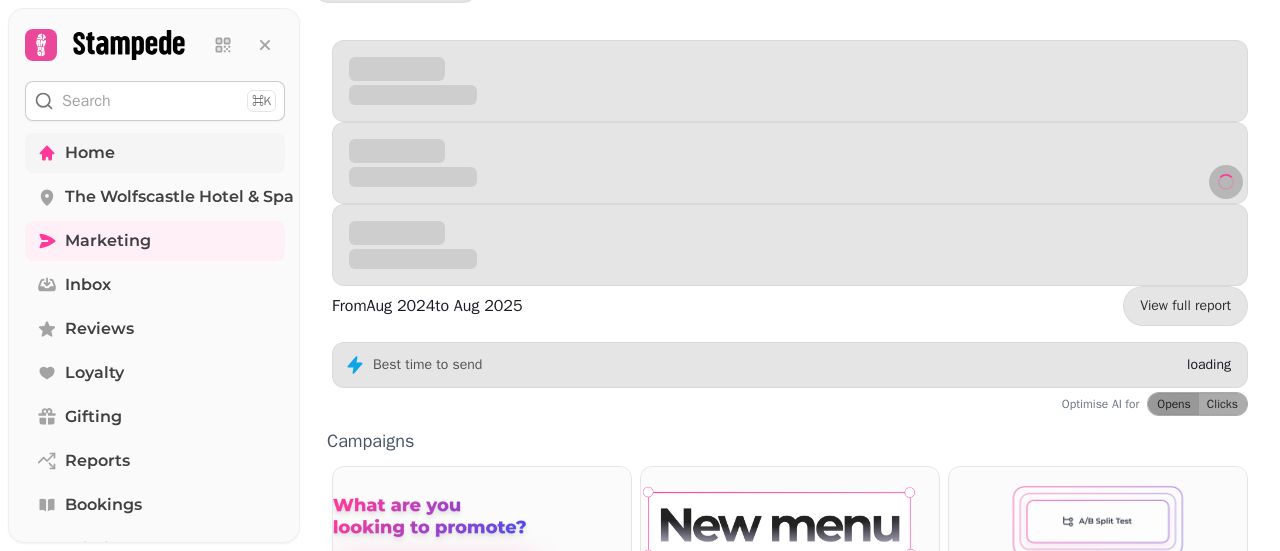 scroll, scrollTop: 0, scrollLeft: 0, axis: both 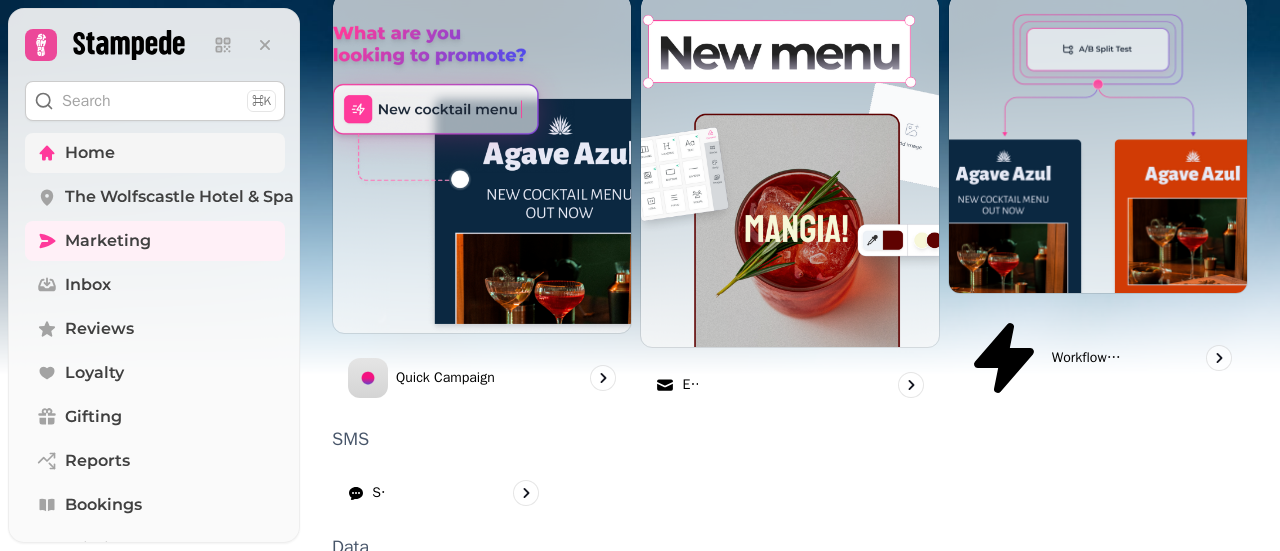 click on "Segments" at bounding box center [443, 604] 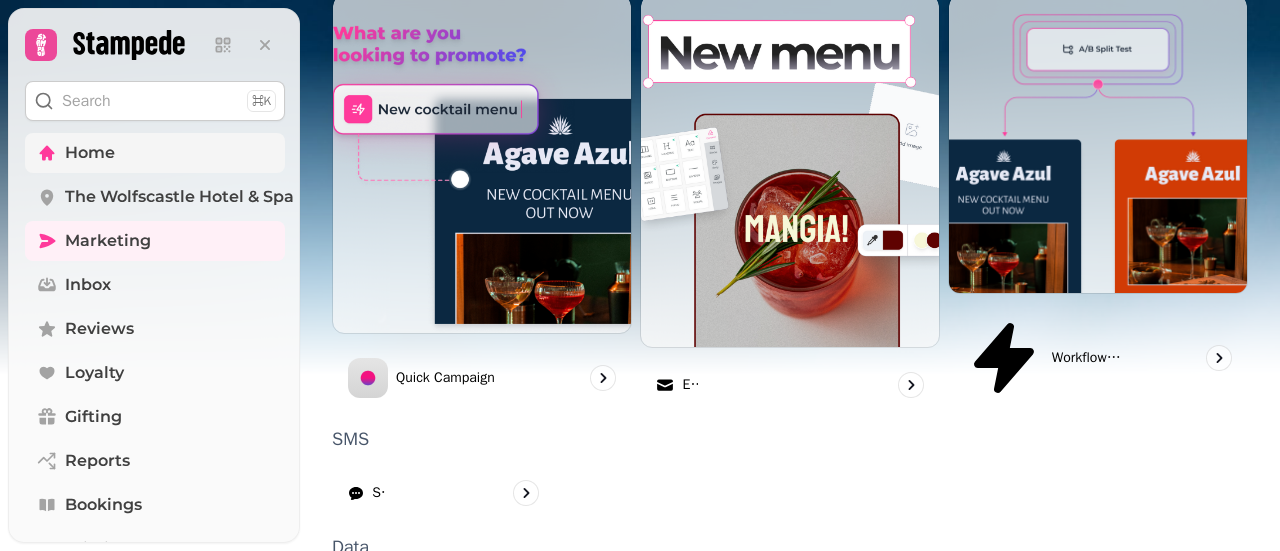 scroll, scrollTop: 0, scrollLeft: 0, axis: both 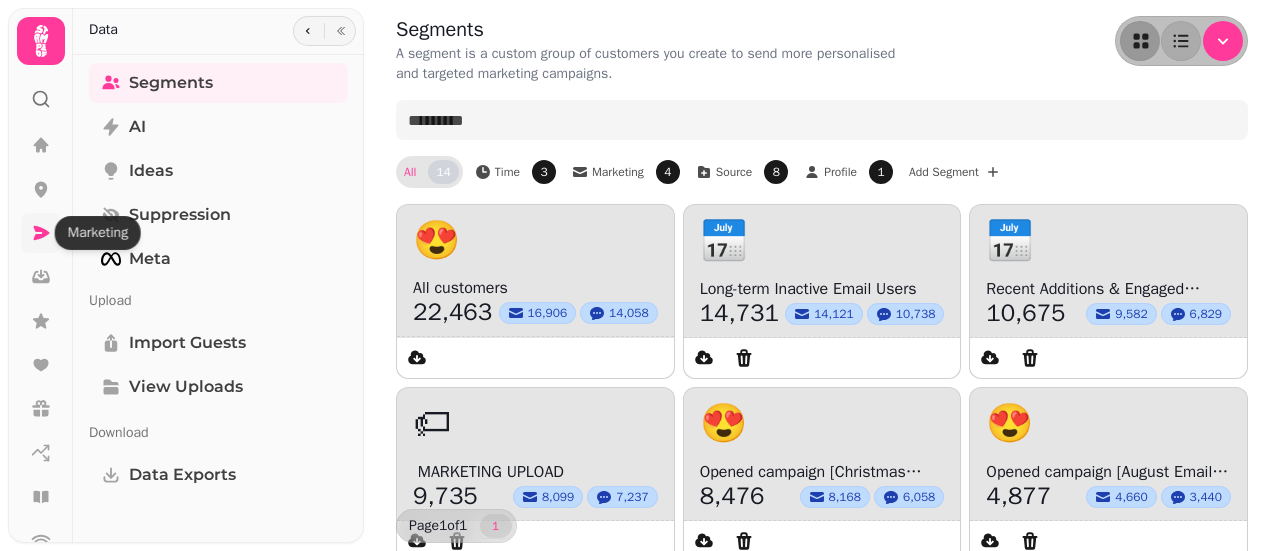 click 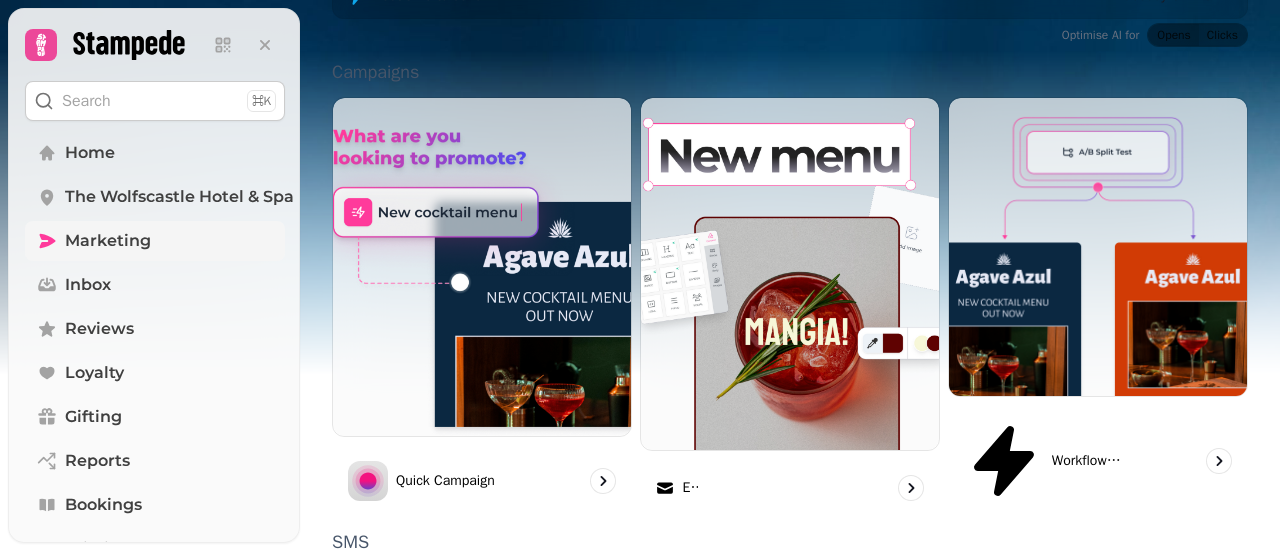scroll, scrollTop: 600, scrollLeft: 0, axis: vertical 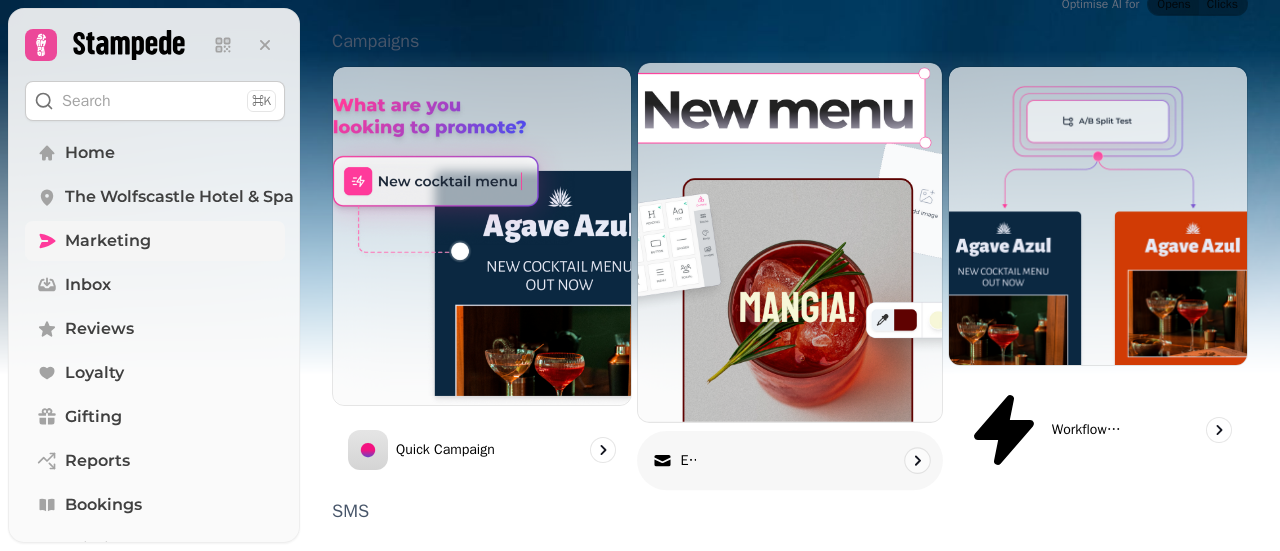 click on "Email" at bounding box center (790, 460) 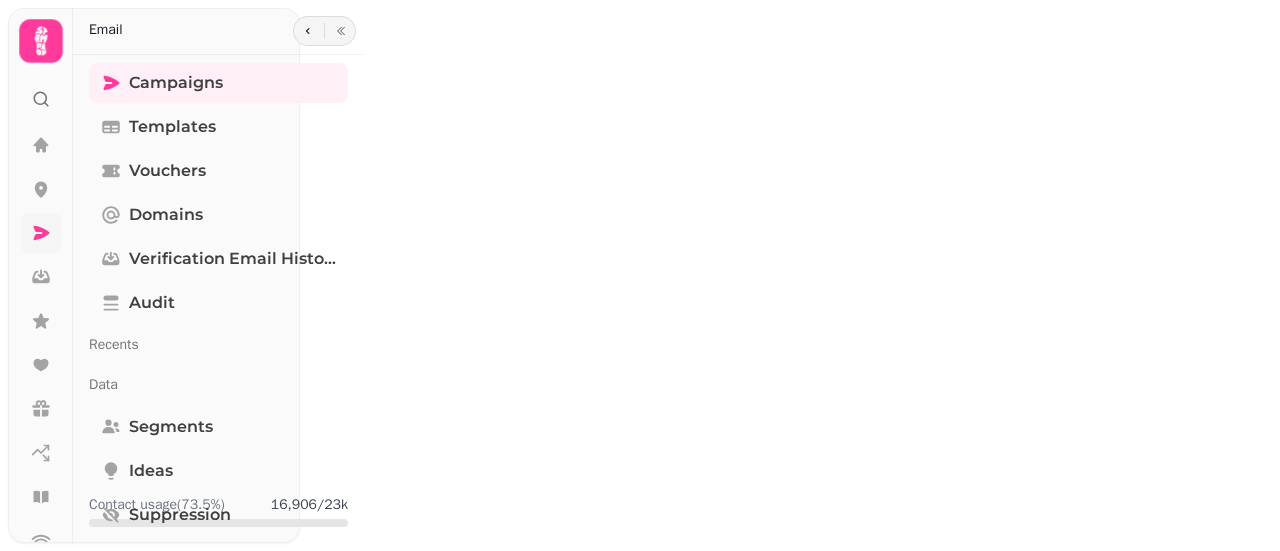 scroll, scrollTop: 0, scrollLeft: 0, axis: both 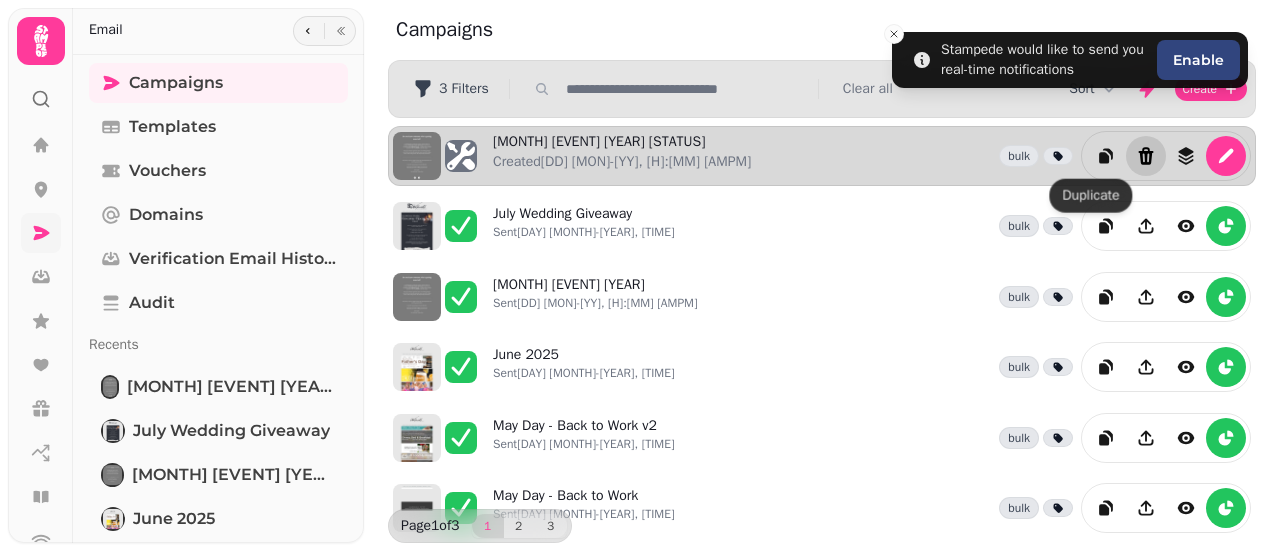 click at bounding box center (1146, 156) 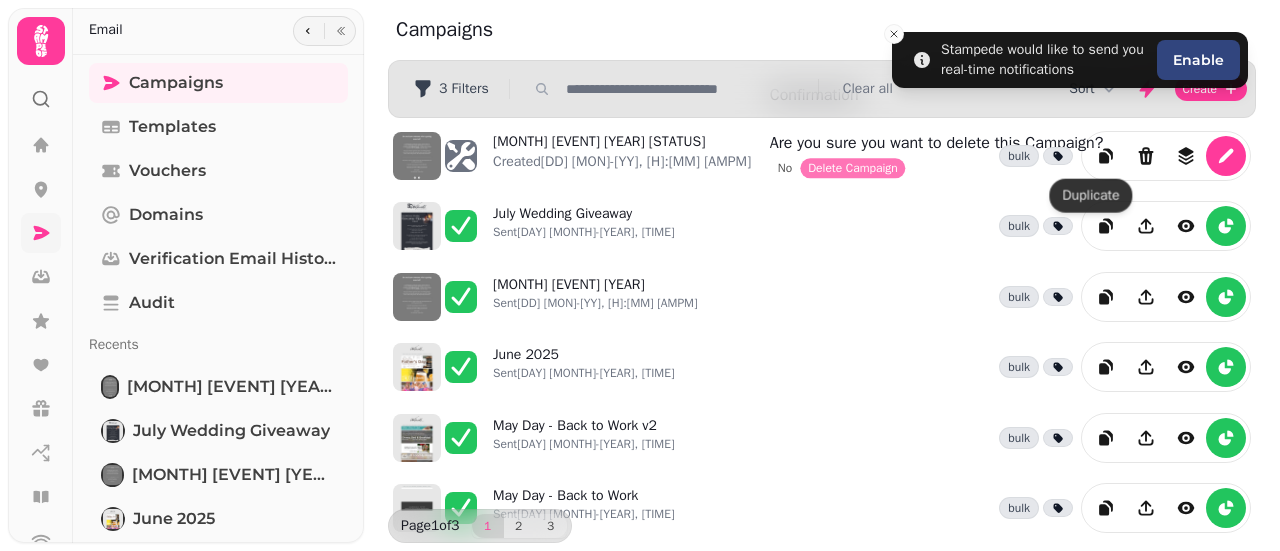 click on "Delete Campaign" at bounding box center (853, 168) 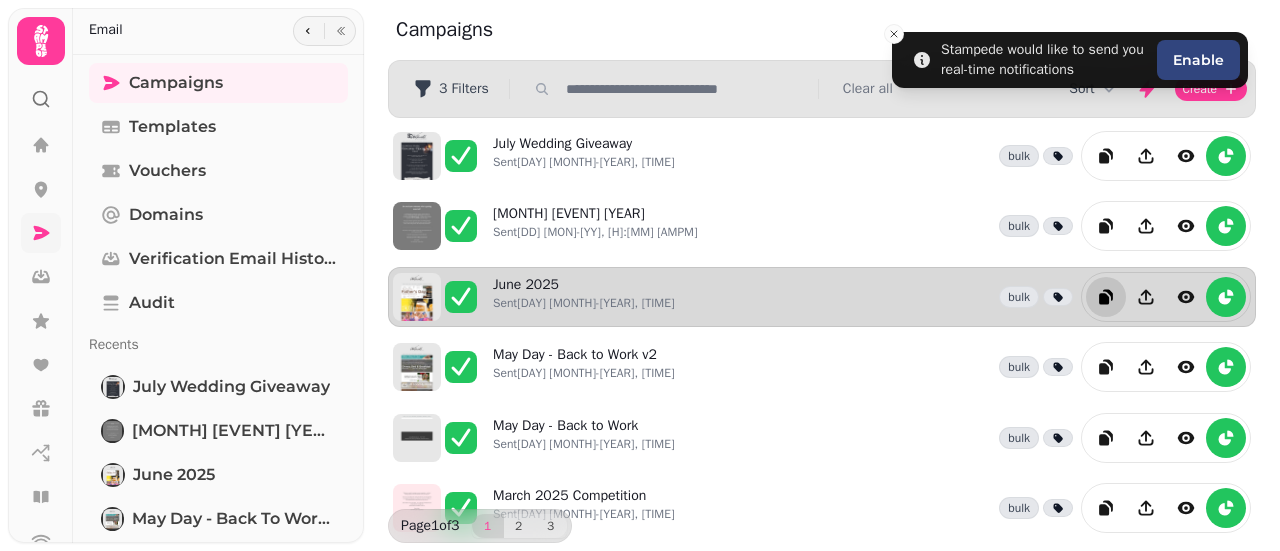 click at bounding box center (1106, 297) 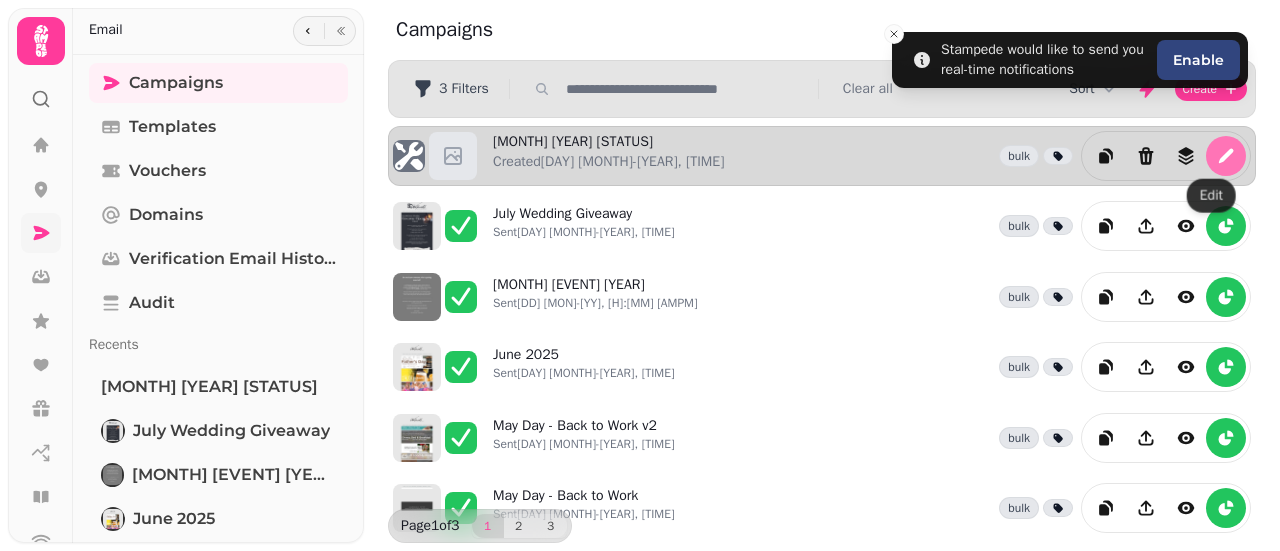 click 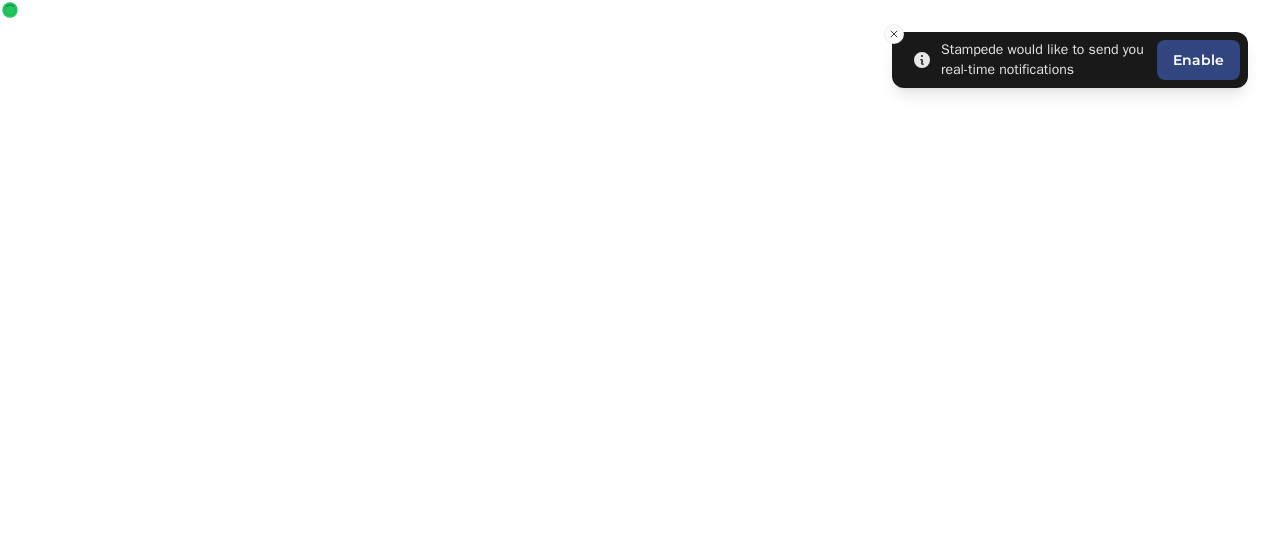 select on "**********" 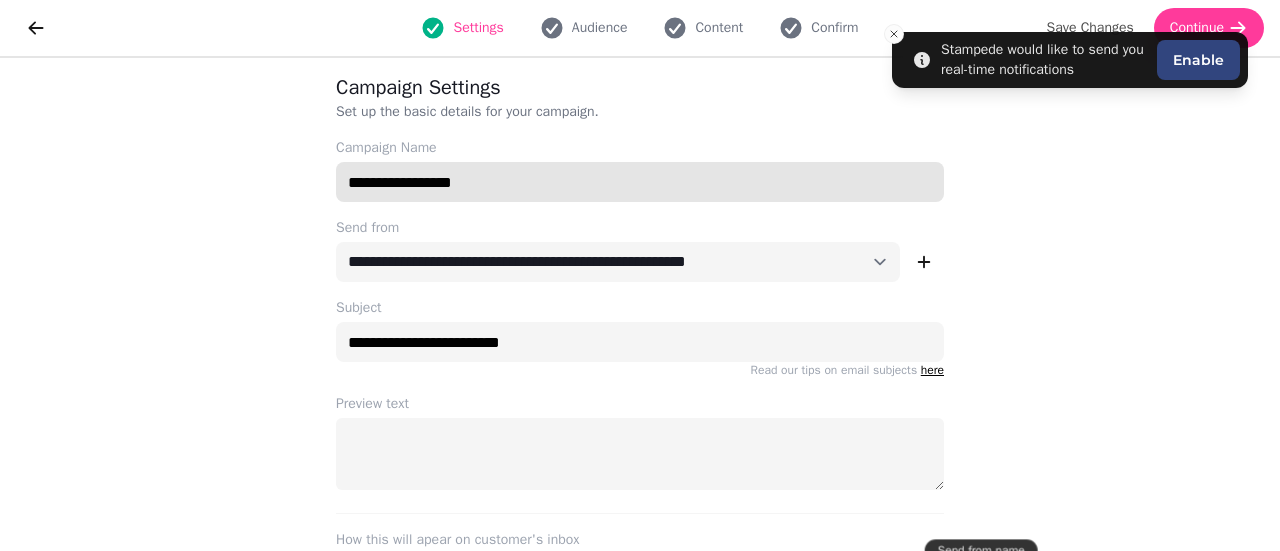 drag, startPoint x: 498, startPoint y: 183, endPoint x: 334, endPoint y: 202, distance: 165.09694 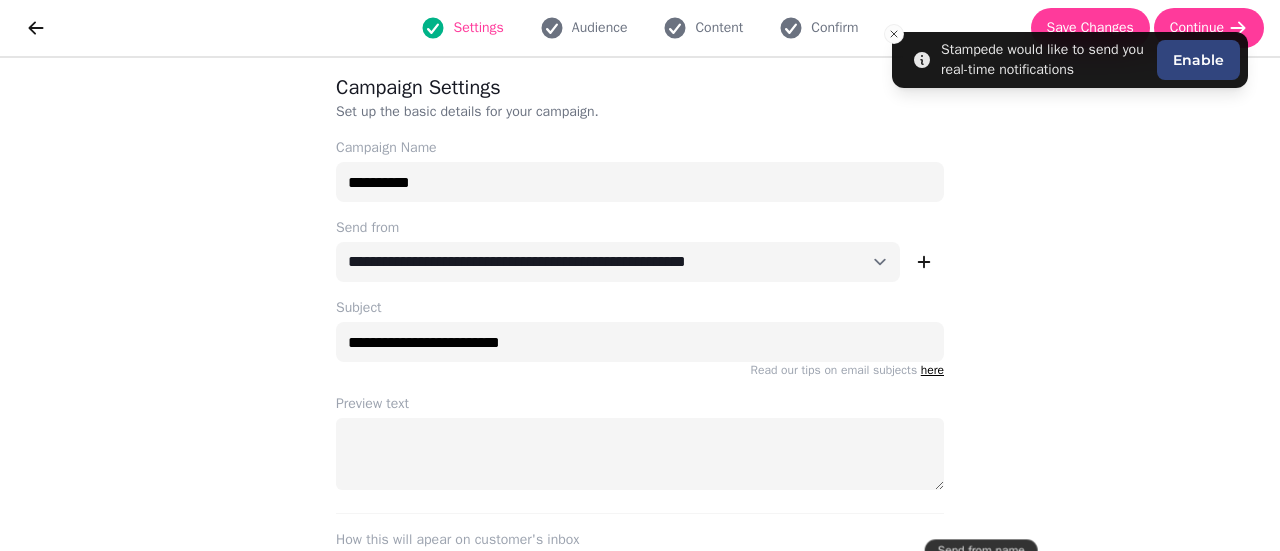 click on "**********" at bounding box center [640, 304] 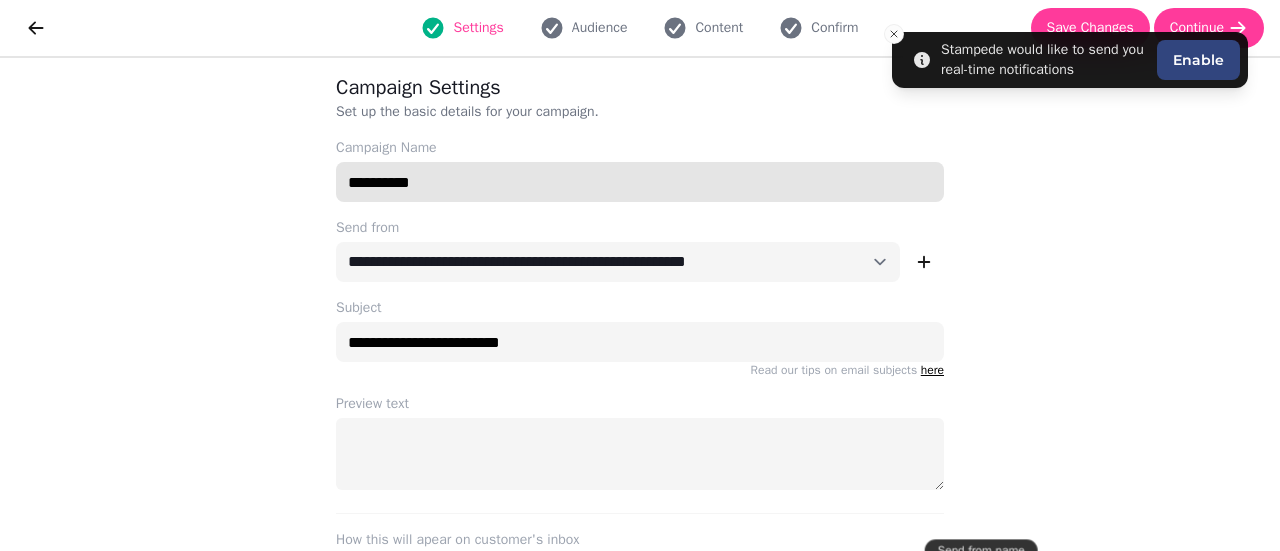 click on "**********" at bounding box center [640, 182] 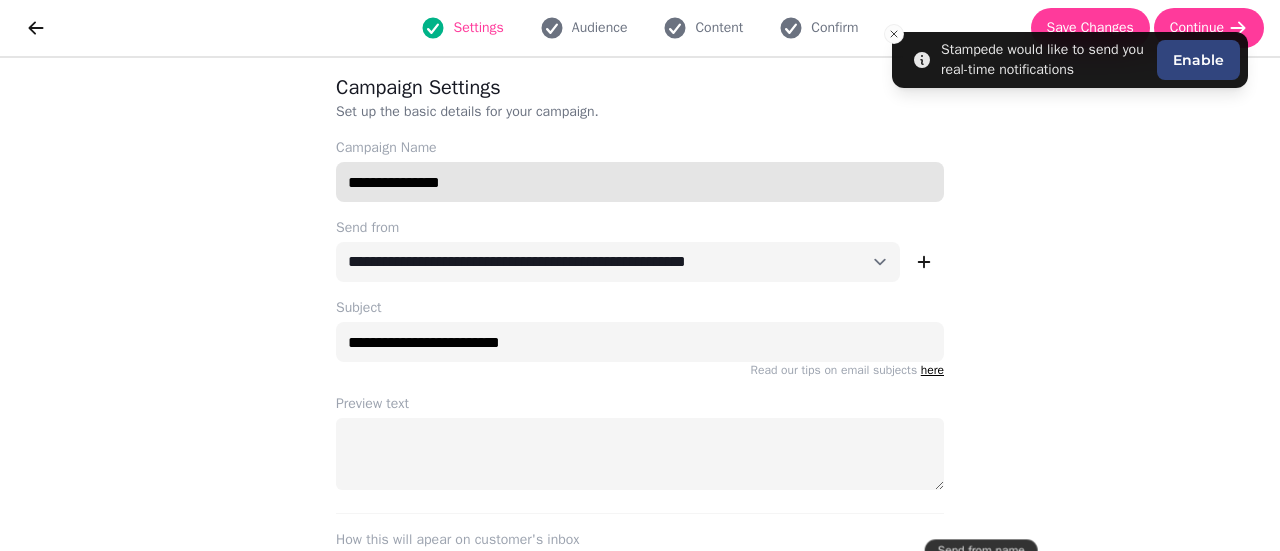 type on "**********" 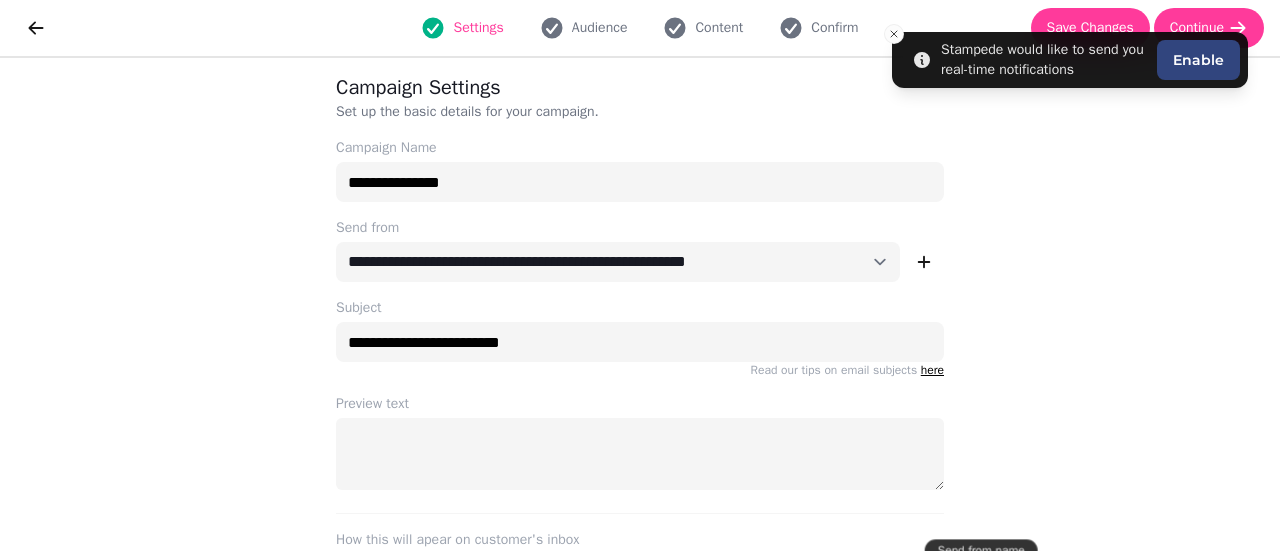 click on "**********" at bounding box center (640, 304) 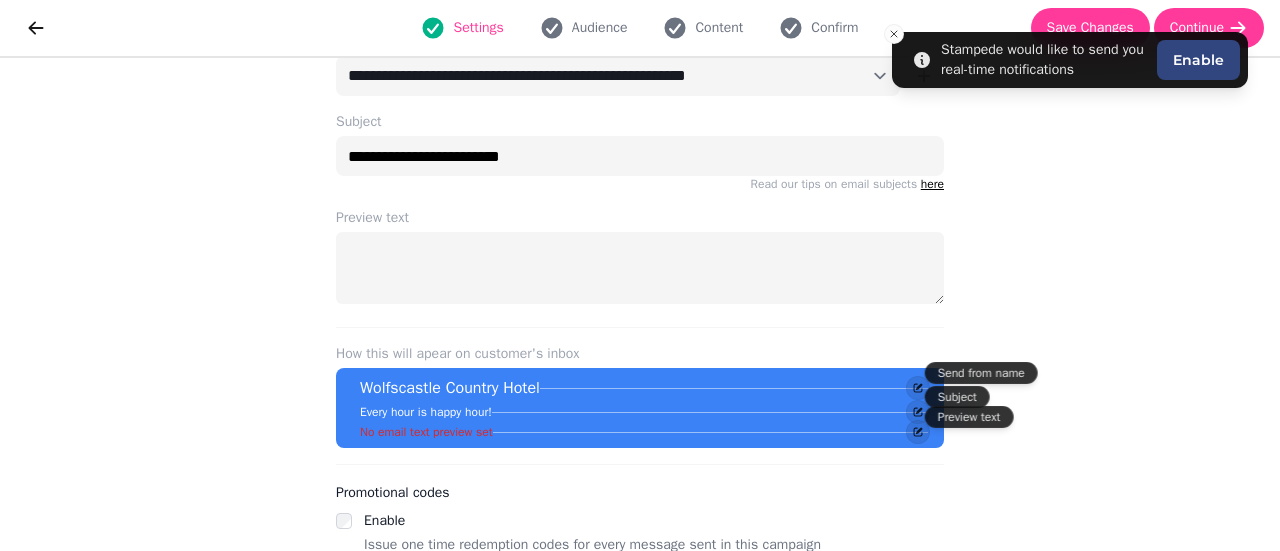 scroll, scrollTop: 200, scrollLeft: 0, axis: vertical 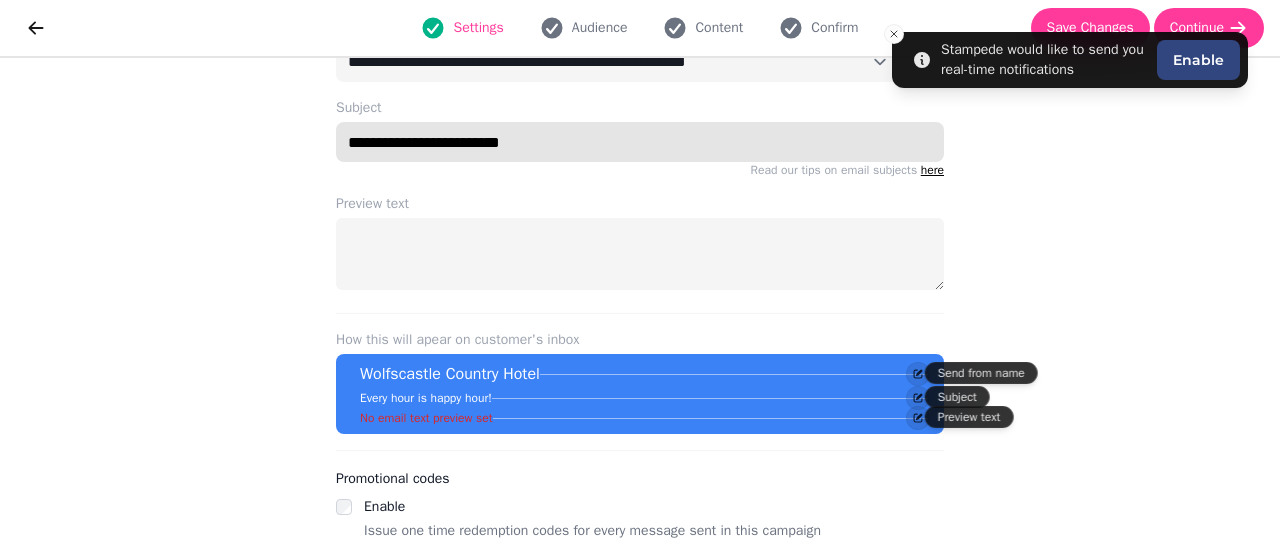 drag, startPoint x: 525, startPoint y: 143, endPoint x: 228, endPoint y: 139, distance: 297.02695 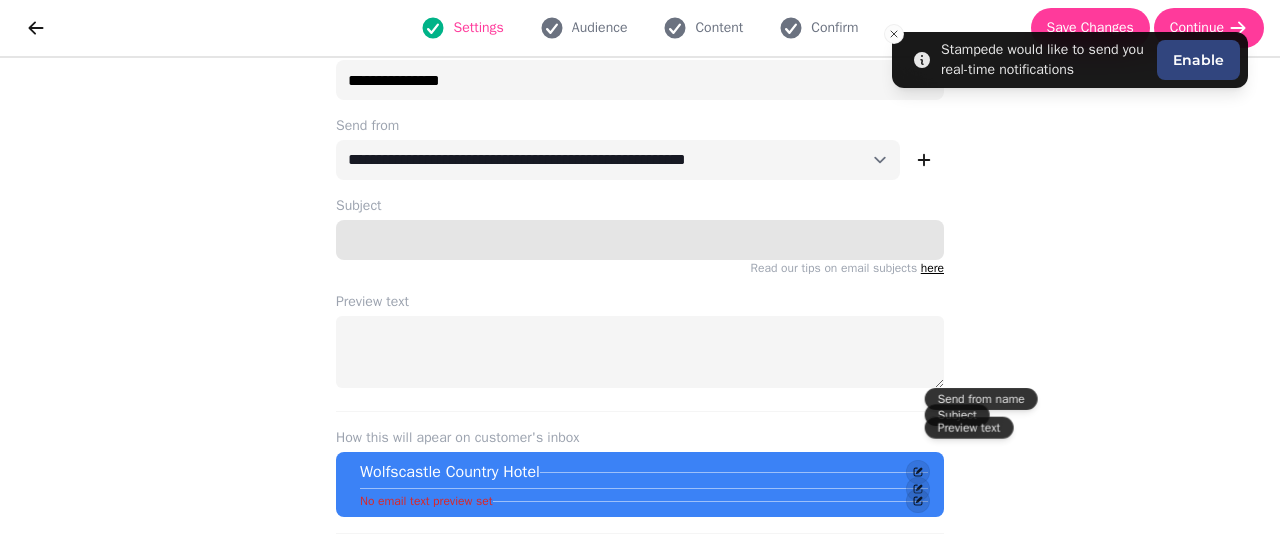 scroll, scrollTop: 0, scrollLeft: 0, axis: both 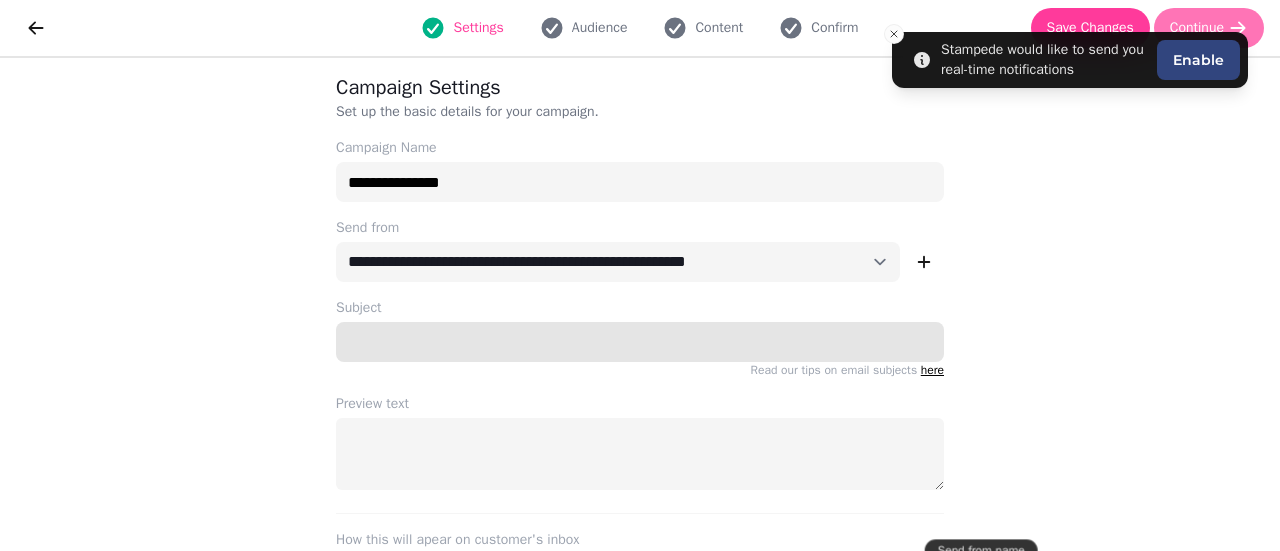 type 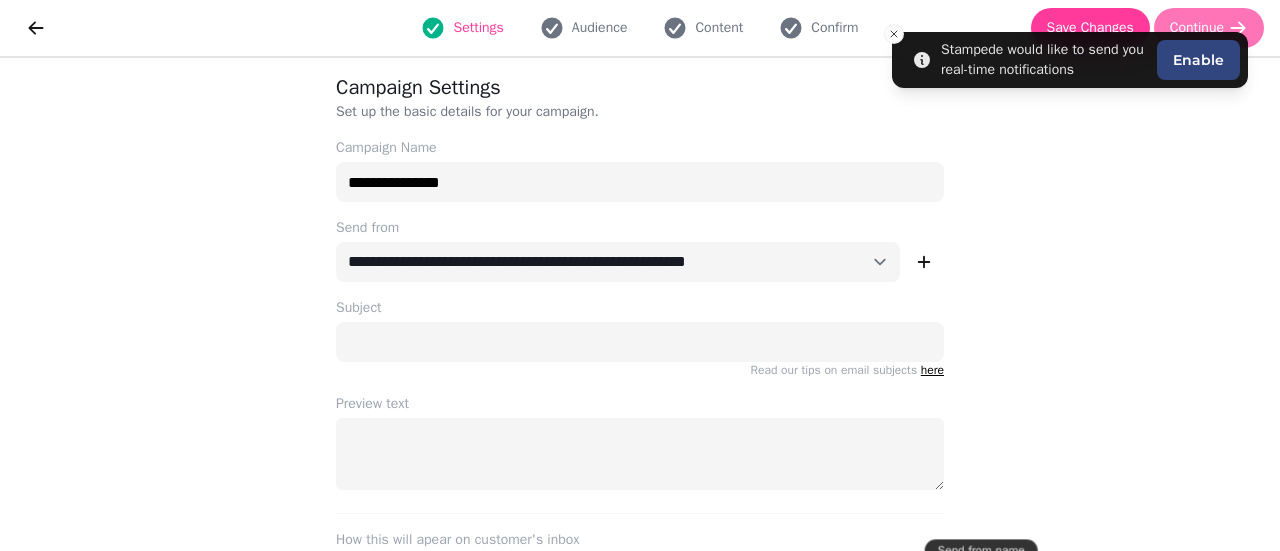 click on "Continue" at bounding box center (1209, 28) 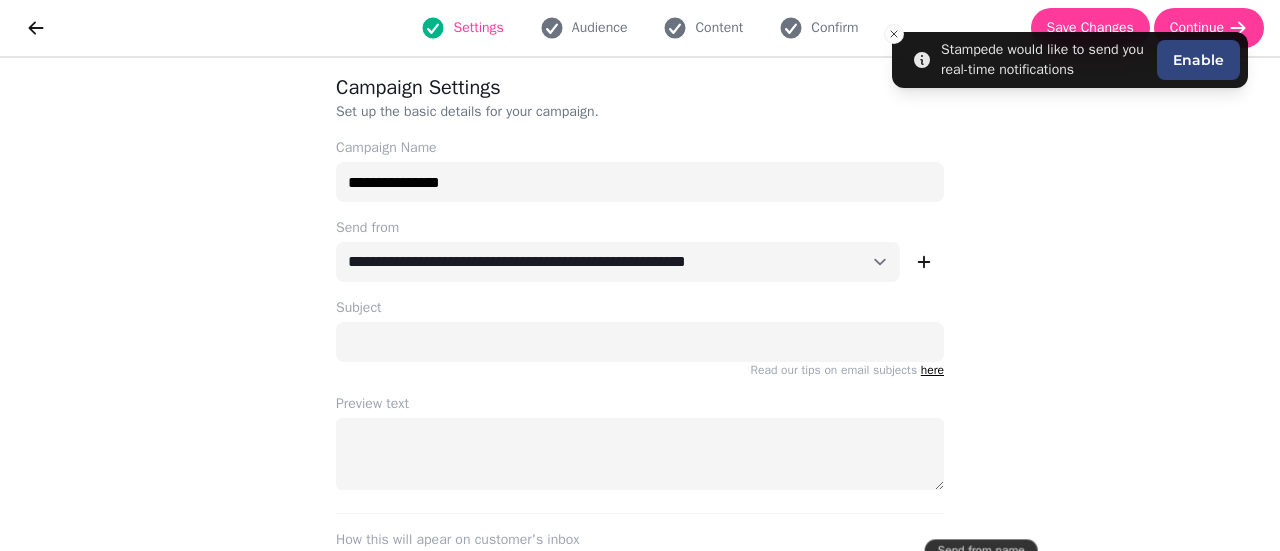 select on "**********" 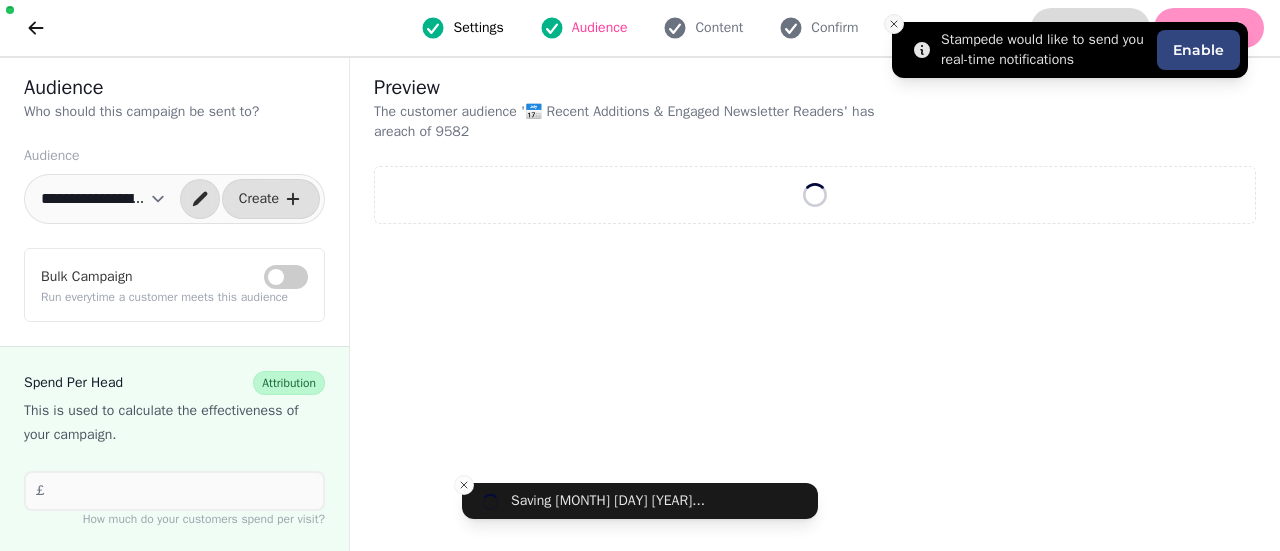 click 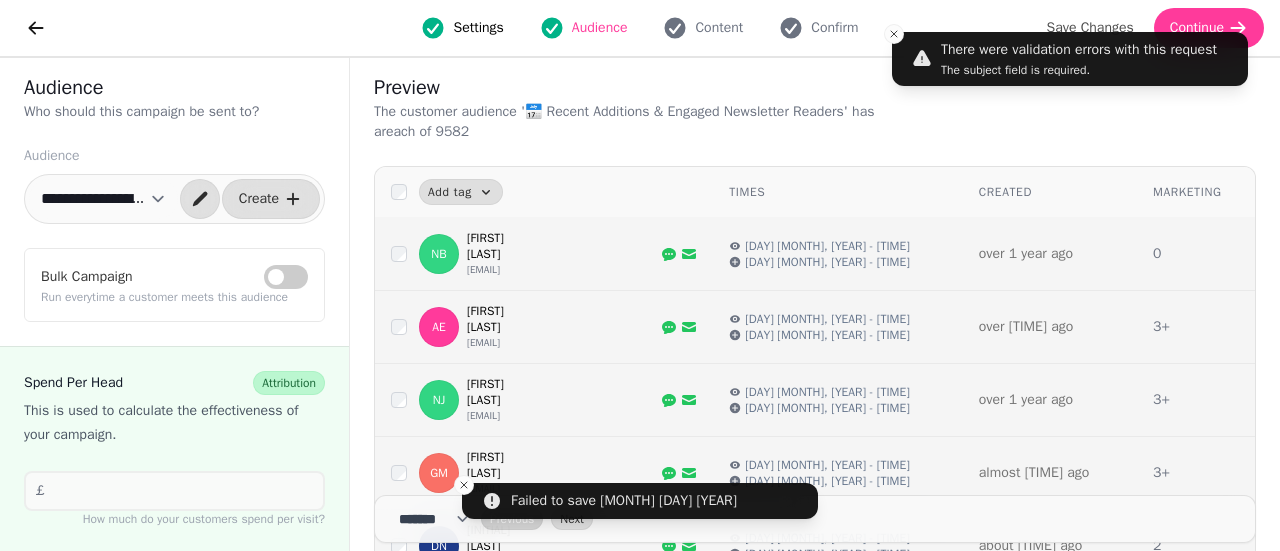 click on "**********" at bounding box center (103, 199) 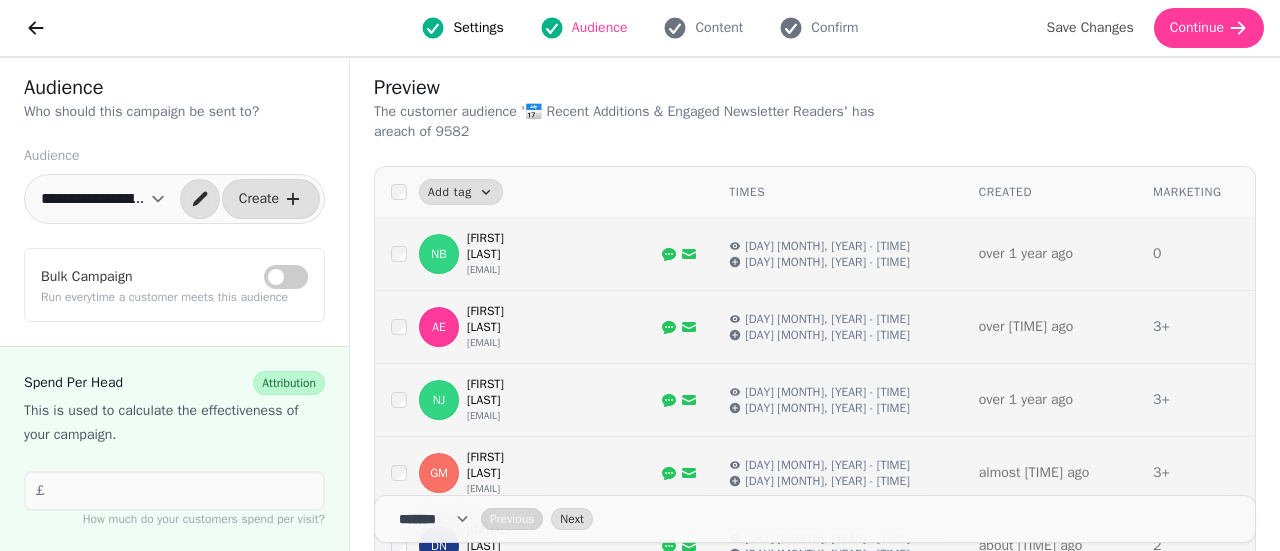 click on "**********" at bounding box center [103, 199] 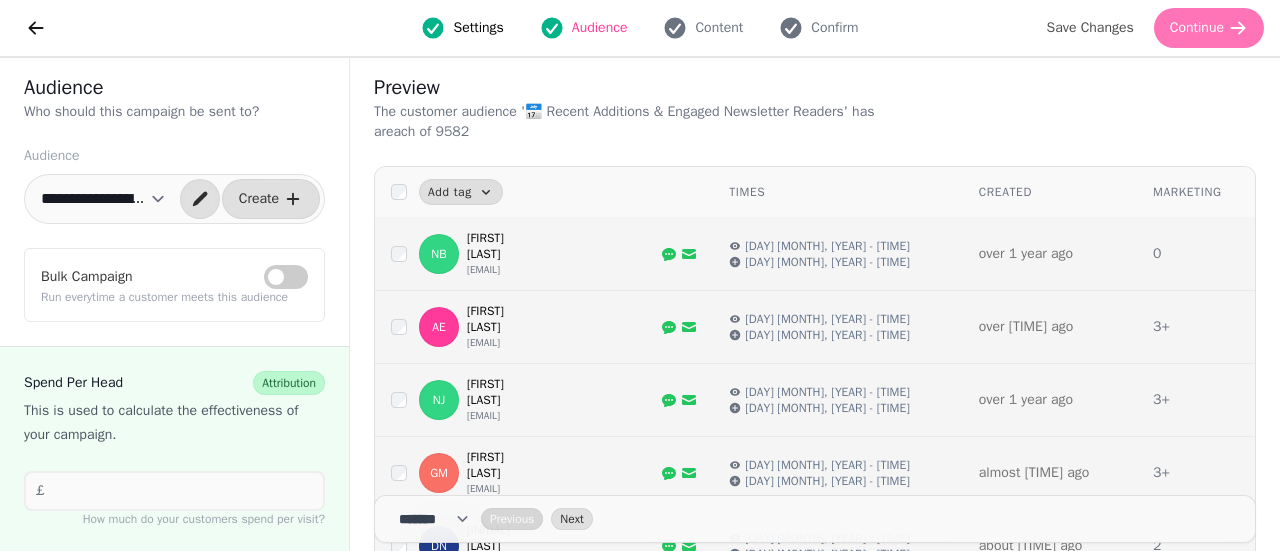 click on "Continue" at bounding box center [1197, 28] 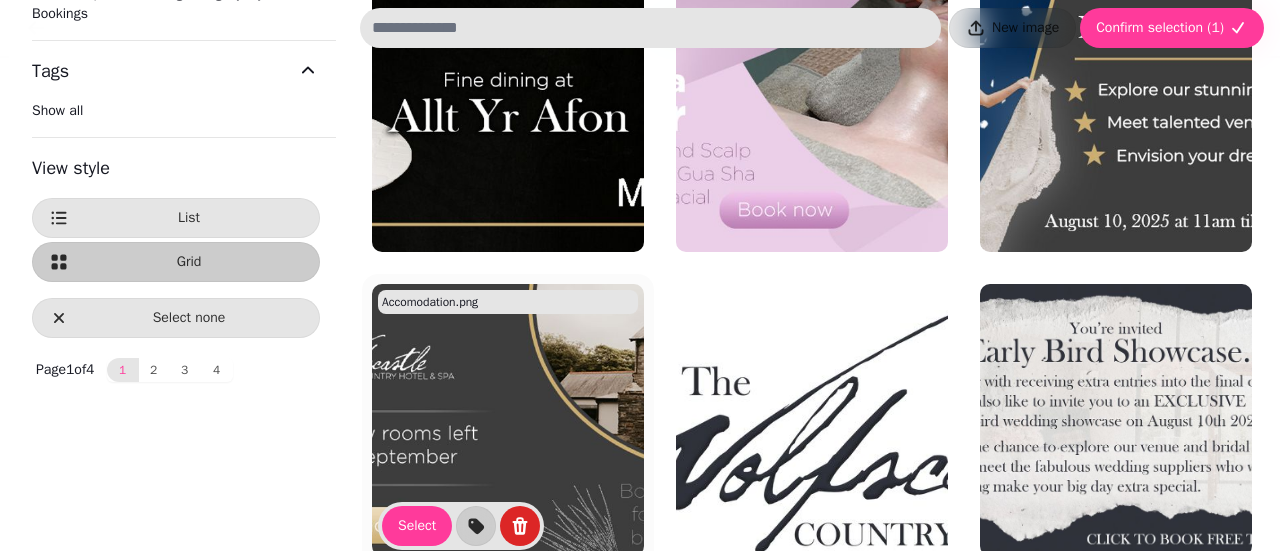 scroll, scrollTop: 200, scrollLeft: 0, axis: vertical 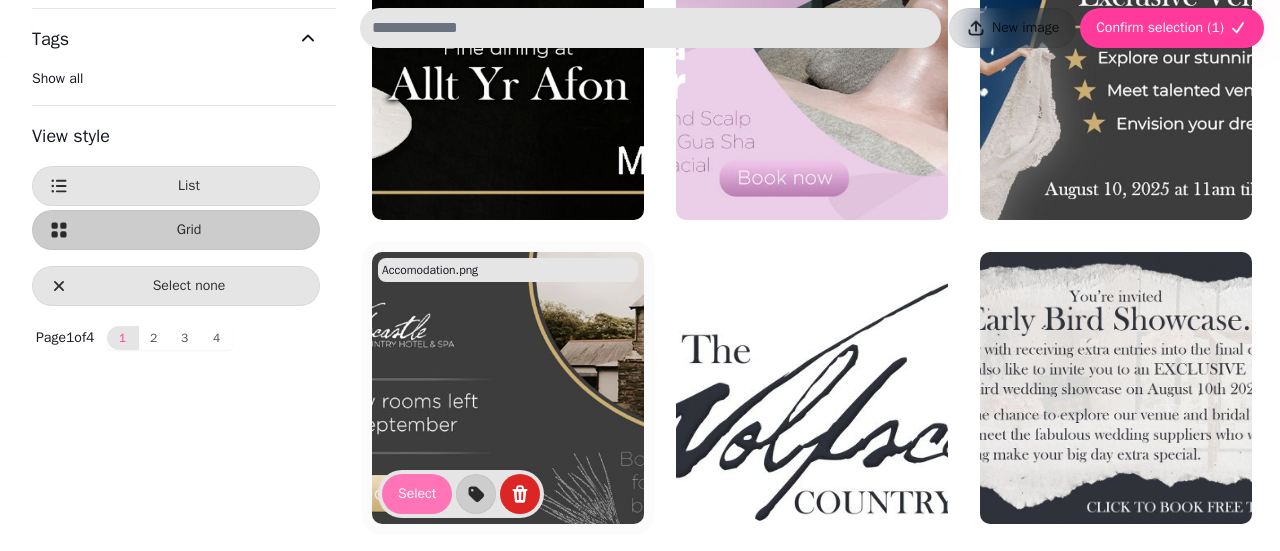 click on "Select" at bounding box center [417, 494] 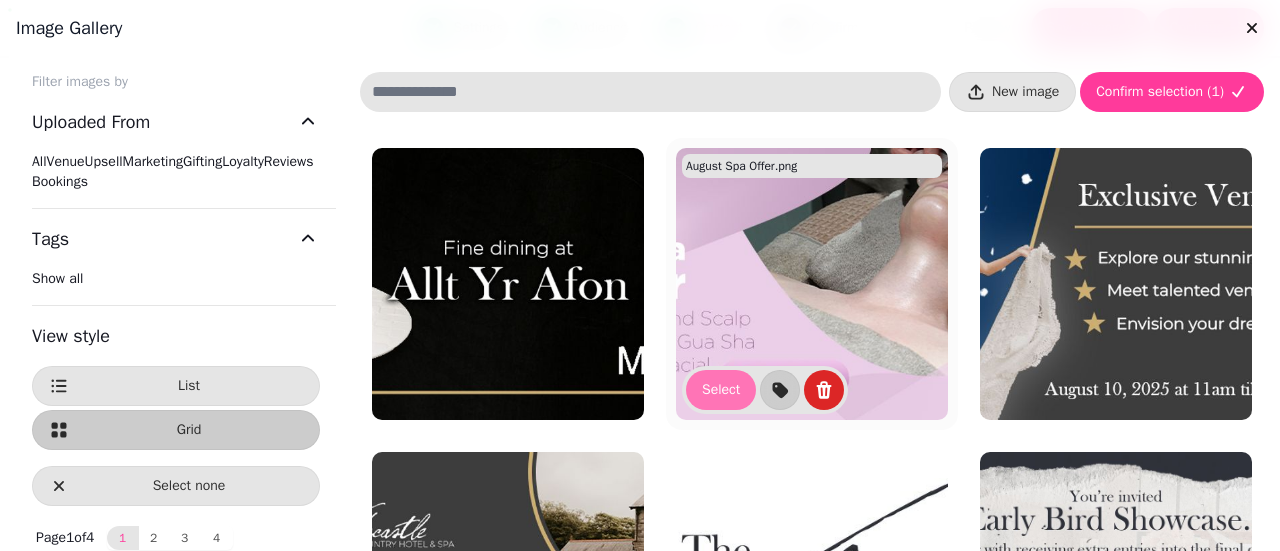 click on "Select" at bounding box center [721, 390] 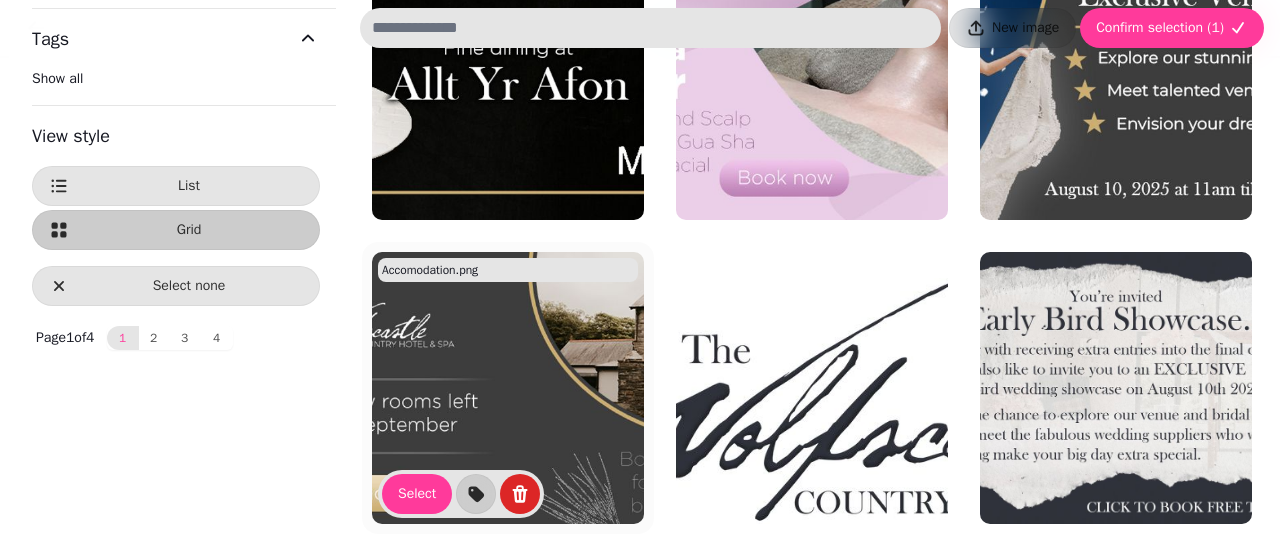 scroll, scrollTop: 100, scrollLeft: 0, axis: vertical 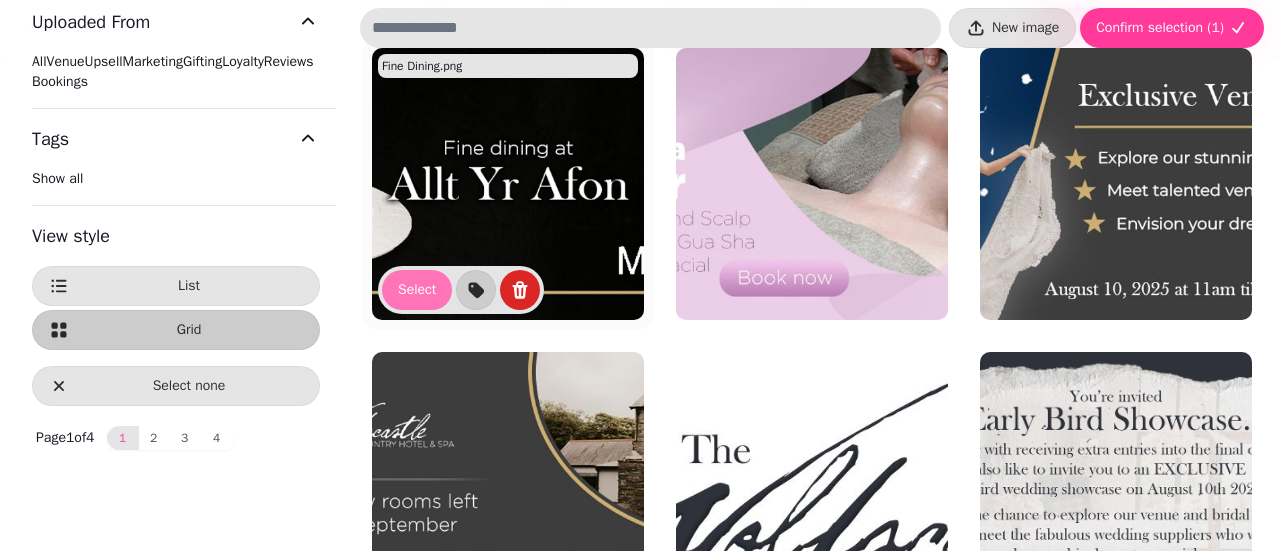 click on "Select" at bounding box center (417, 290) 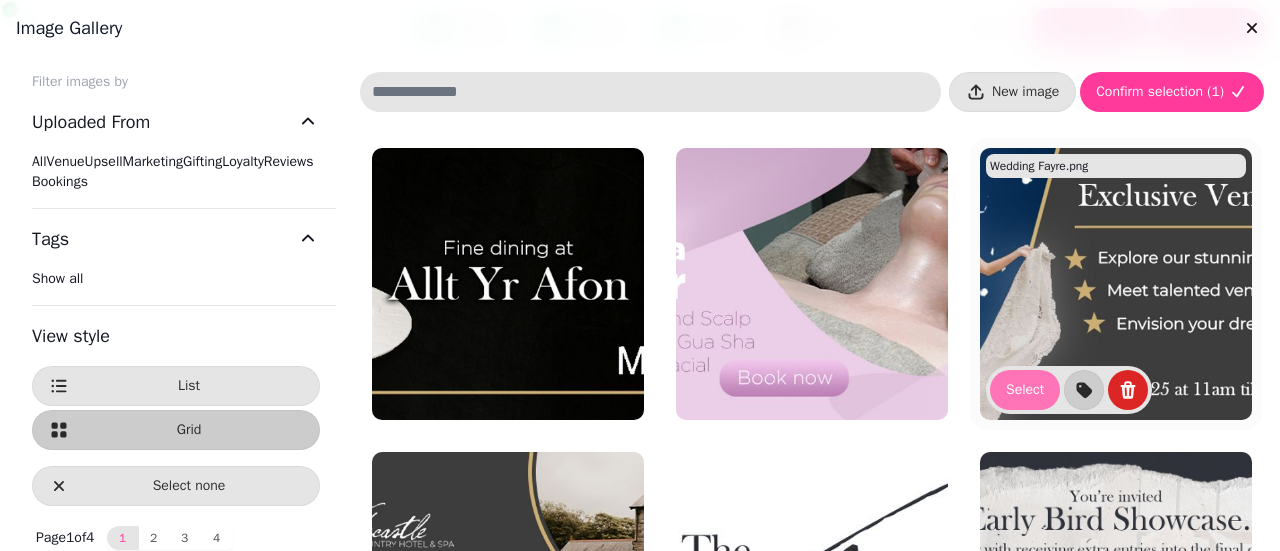 click on "Select" at bounding box center (1025, 390) 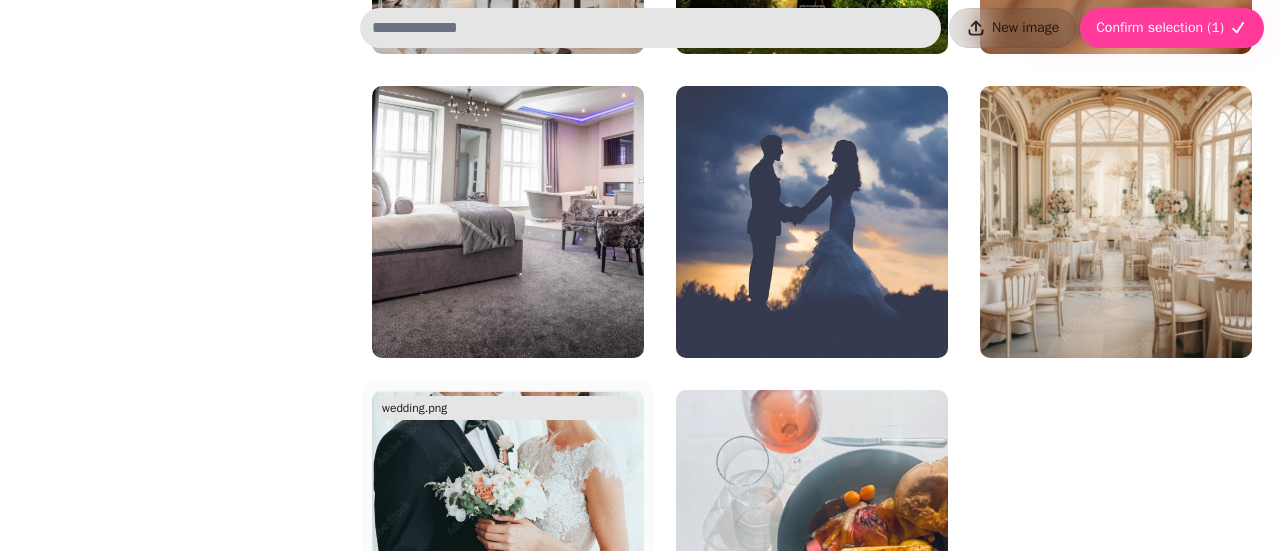 scroll, scrollTop: 4722, scrollLeft: 0, axis: vertical 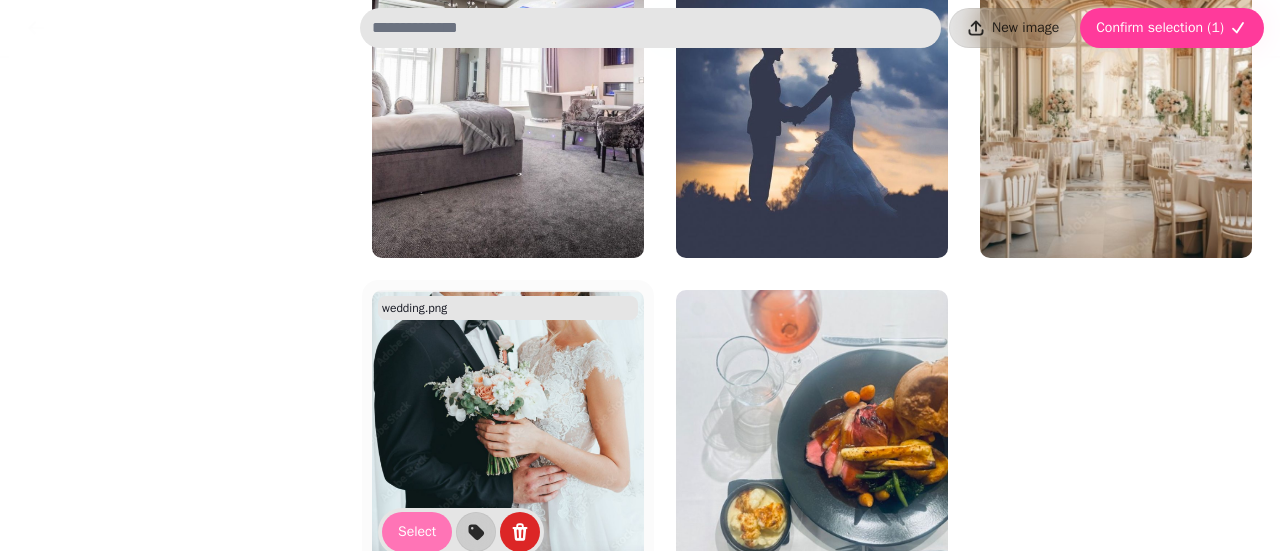 click on "Select" at bounding box center (417, 532) 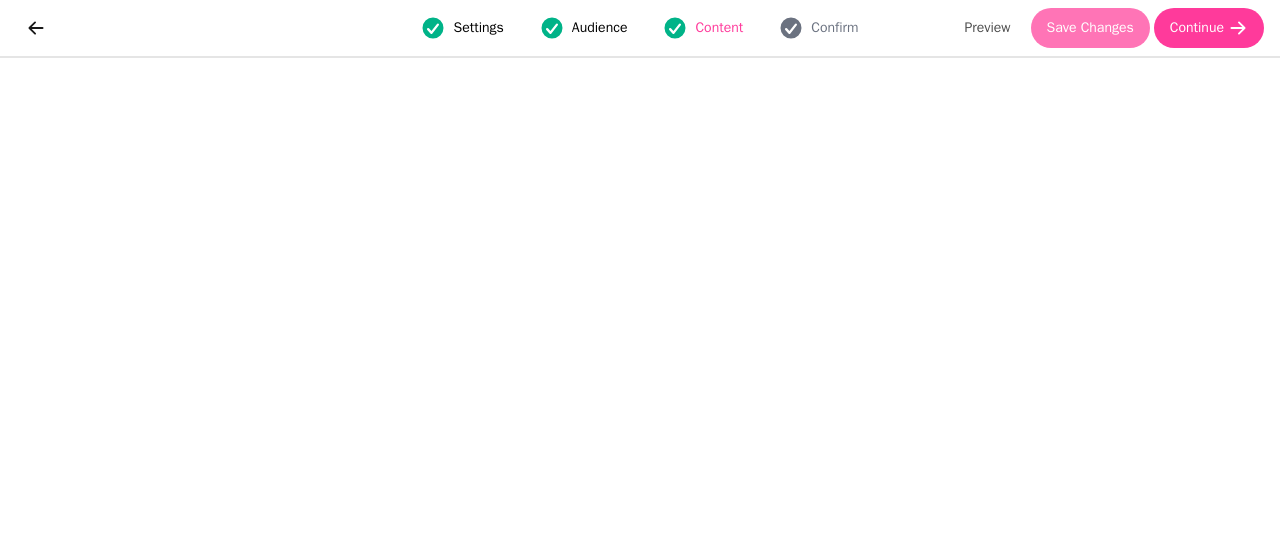 click on "Save Changes" at bounding box center (1090, 28) 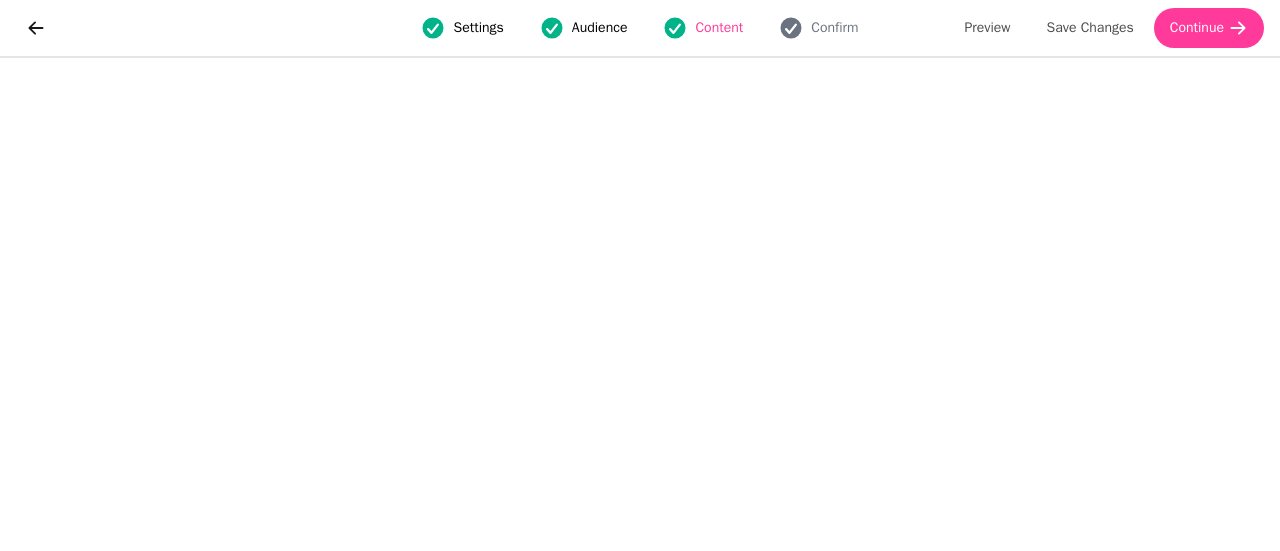 click on "Content" at bounding box center (719, 28) 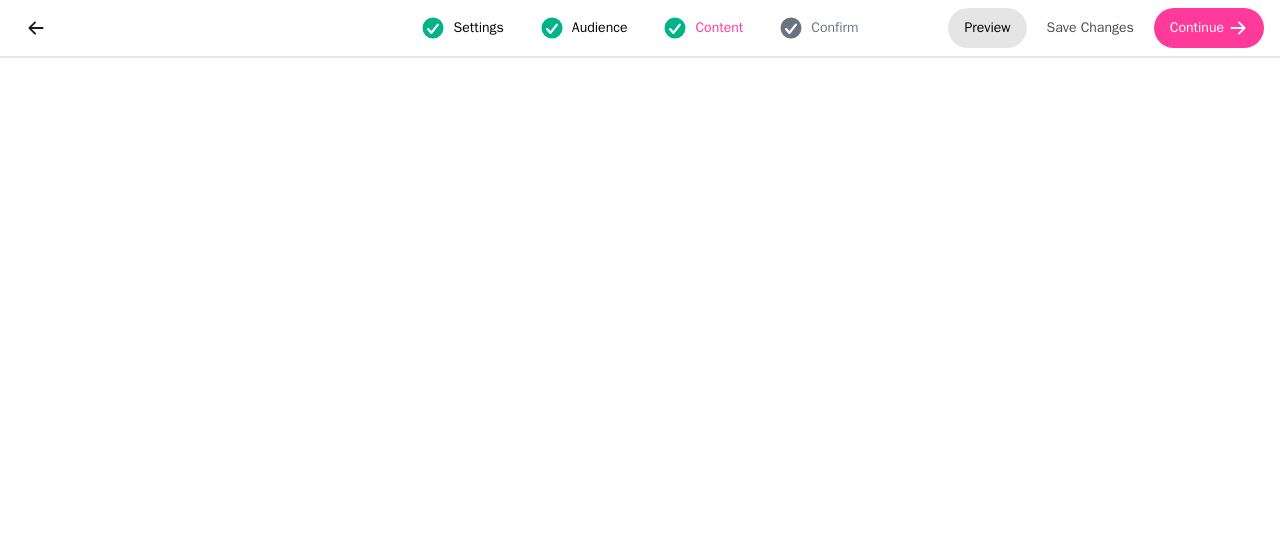 click on "Preview" at bounding box center [987, 28] 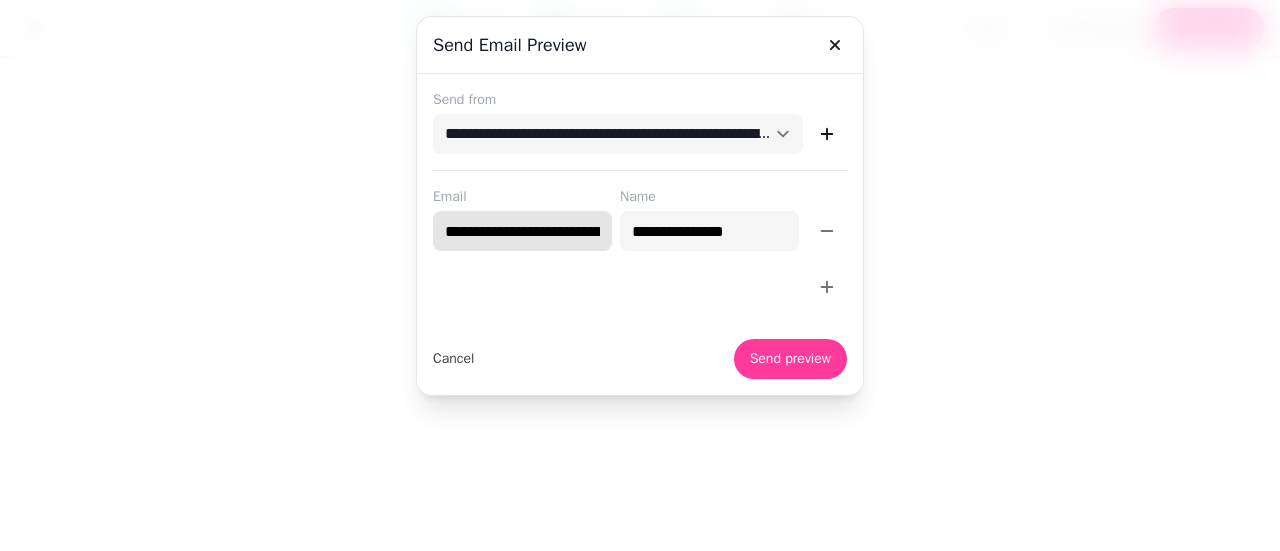 scroll, scrollTop: 0, scrollLeft: 58, axis: horizontal 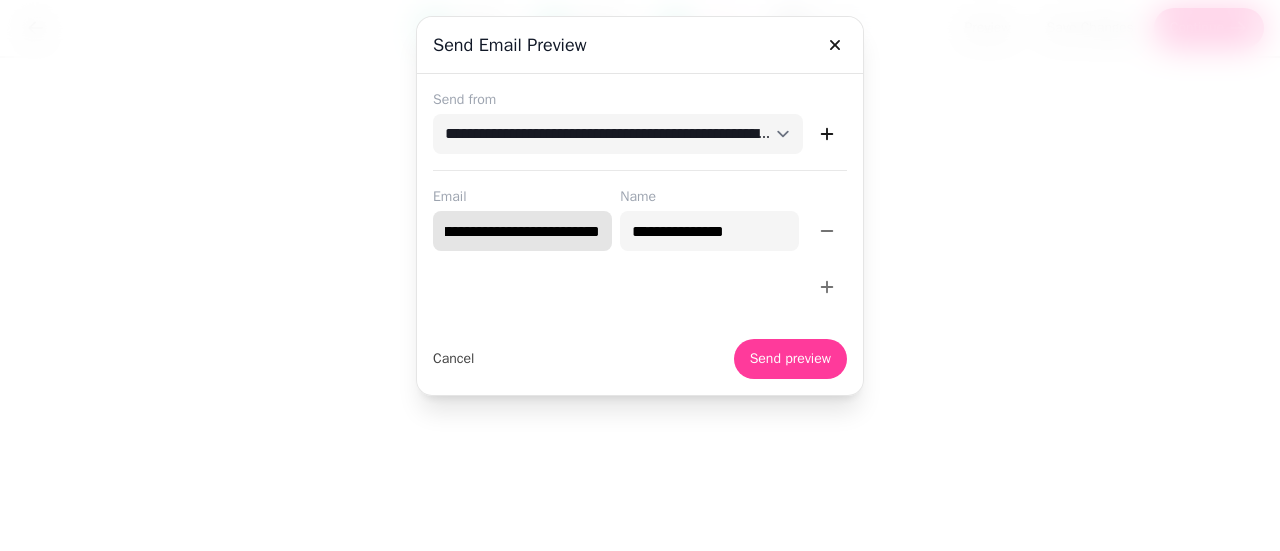 drag, startPoint x: 446, startPoint y: 237, endPoint x: 767, endPoint y: 247, distance: 321.15573 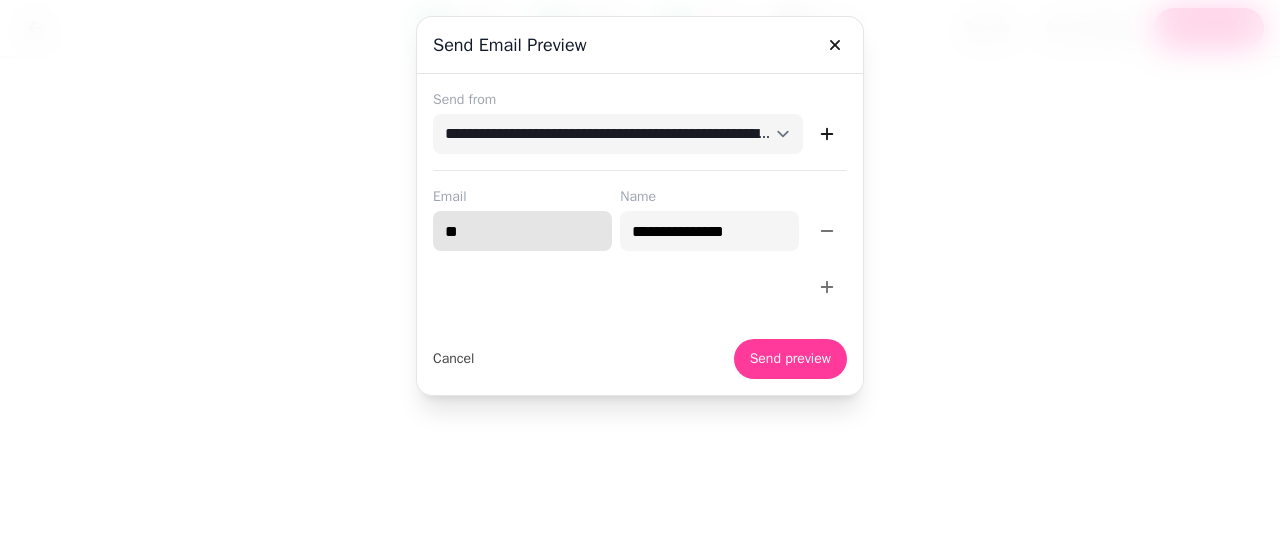scroll, scrollTop: 0, scrollLeft: 0, axis: both 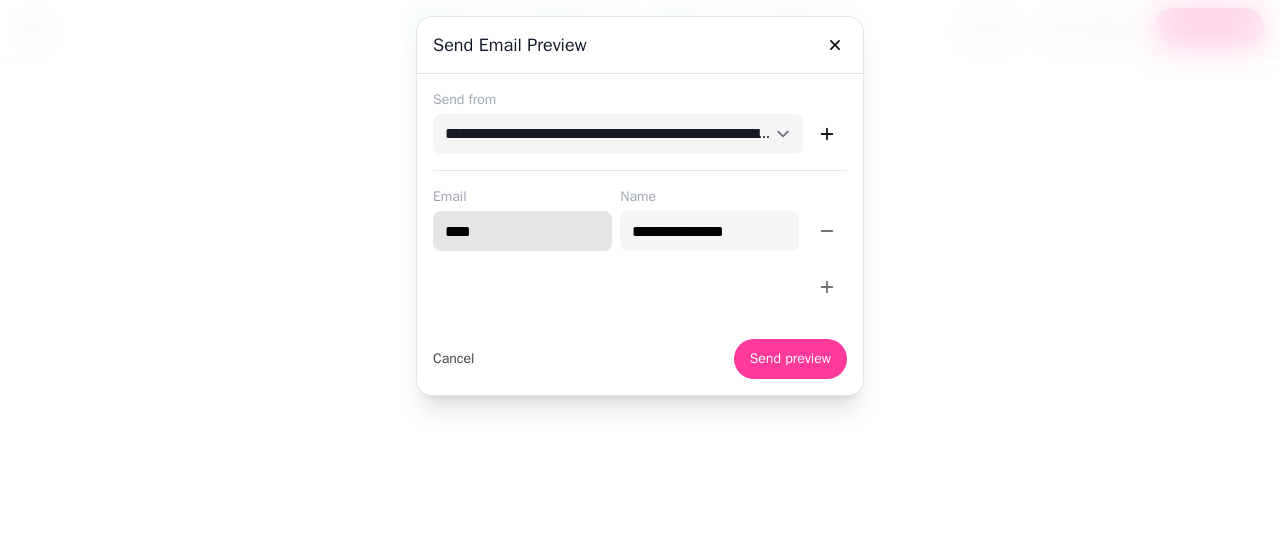 type on "**********" 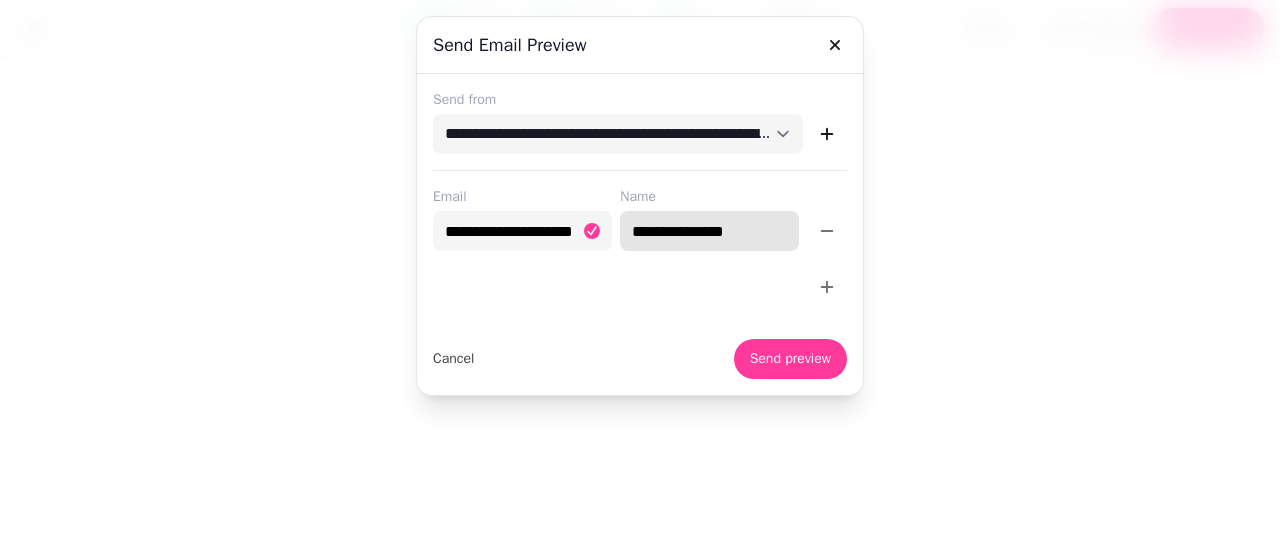 drag, startPoint x: 743, startPoint y: 230, endPoint x: 551, endPoint y: 253, distance: 193.3727 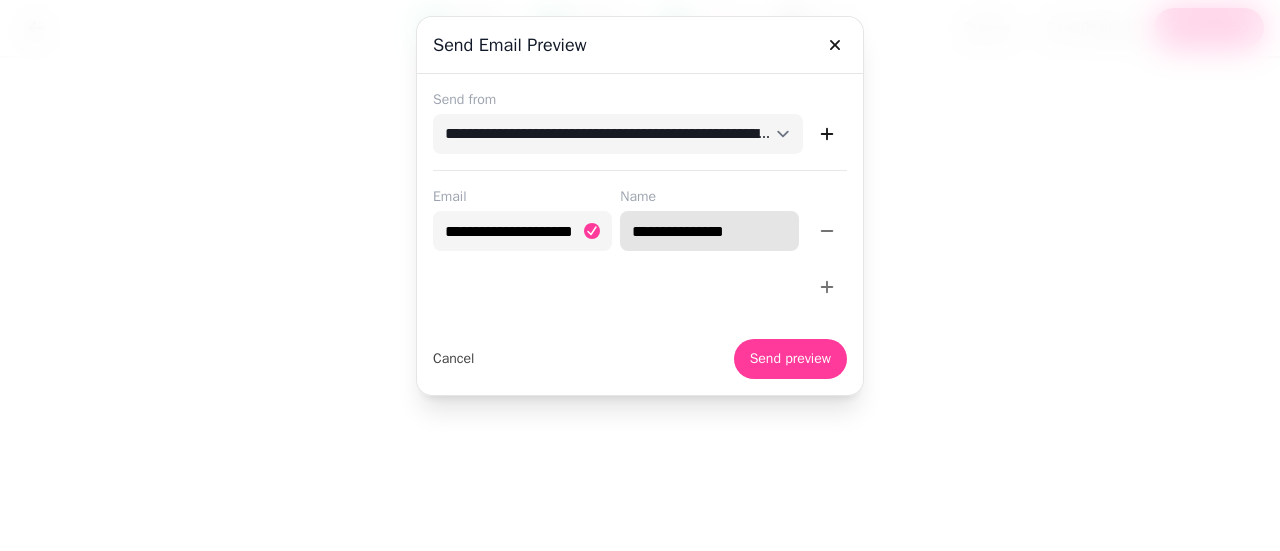 click on "**********" at bounding box center [640, 234] 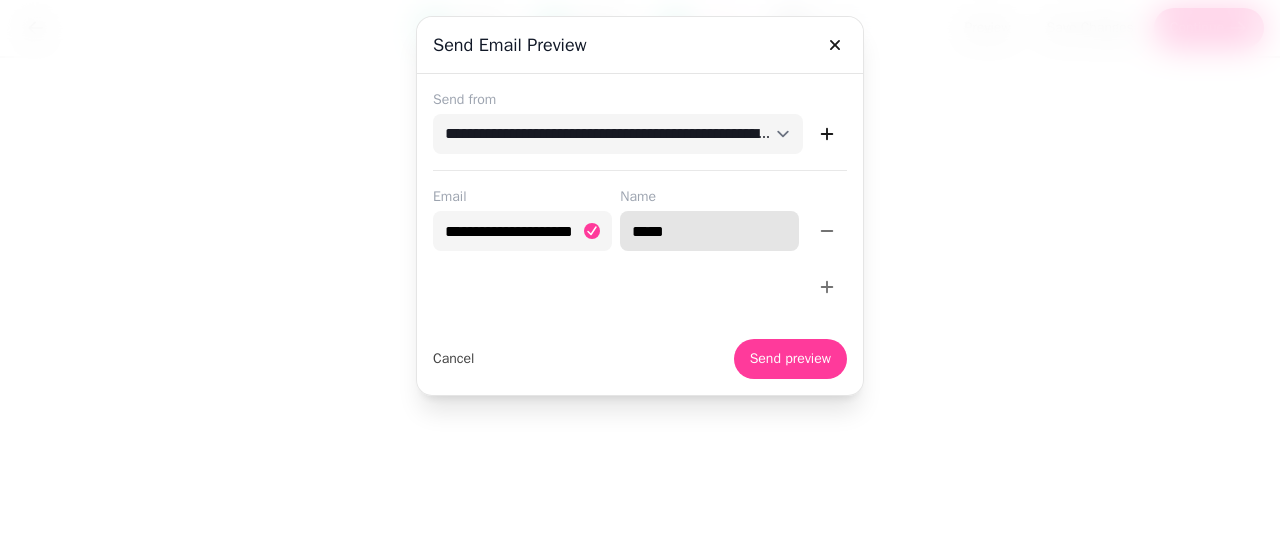 type on "*****" 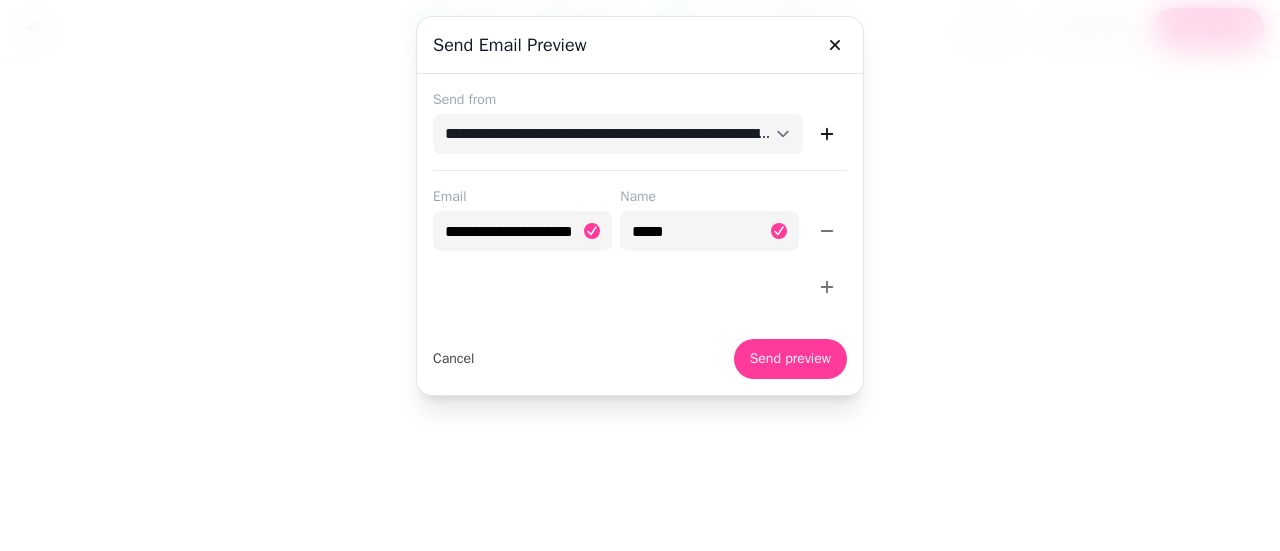 click at bounding box center [640, 287] 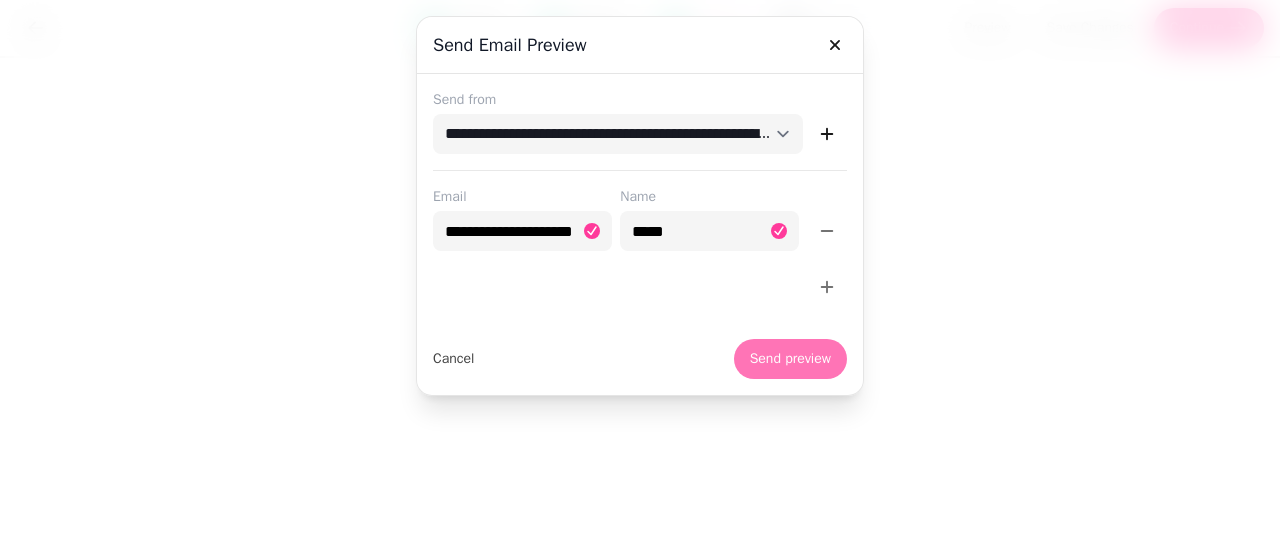 click on "Send preview" at bounding box center (790, 359) 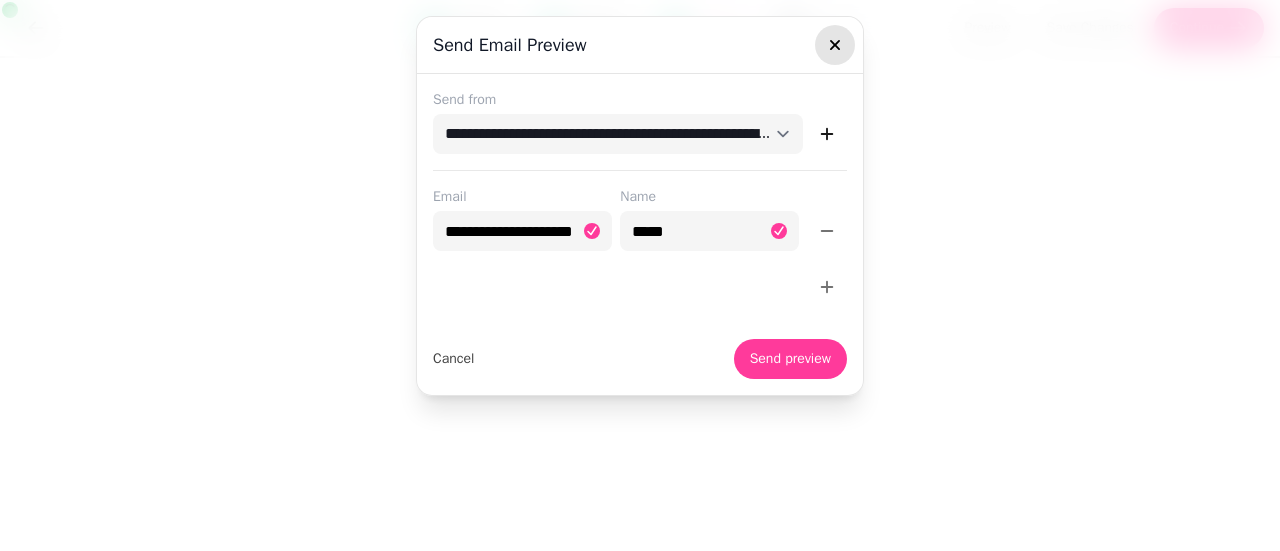 click 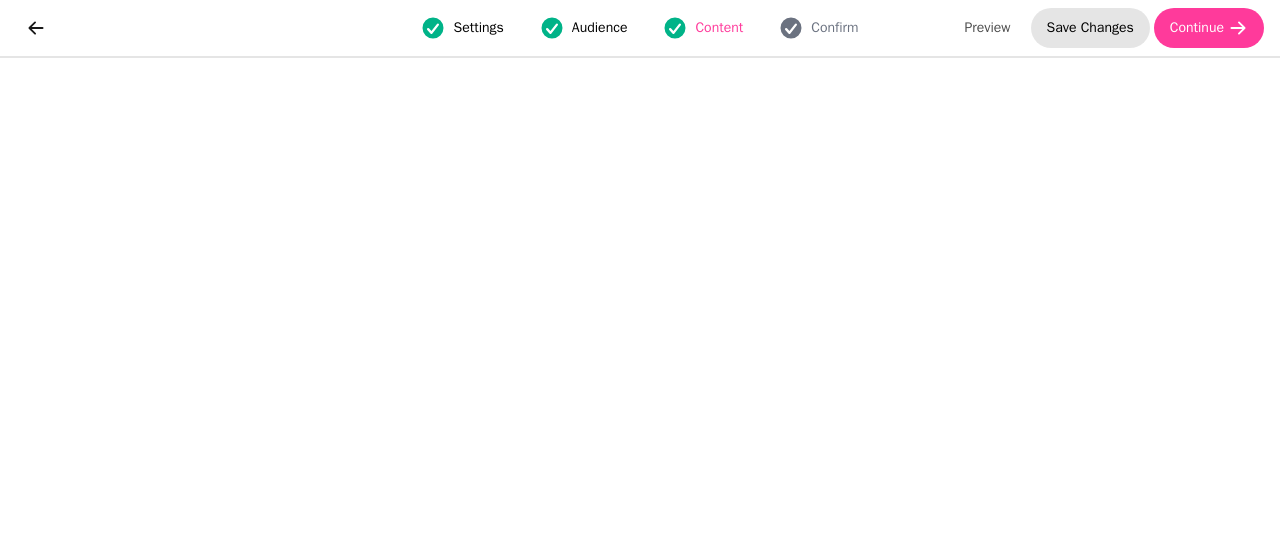 click on "Save Changes" at bounding box center (1090, 28) 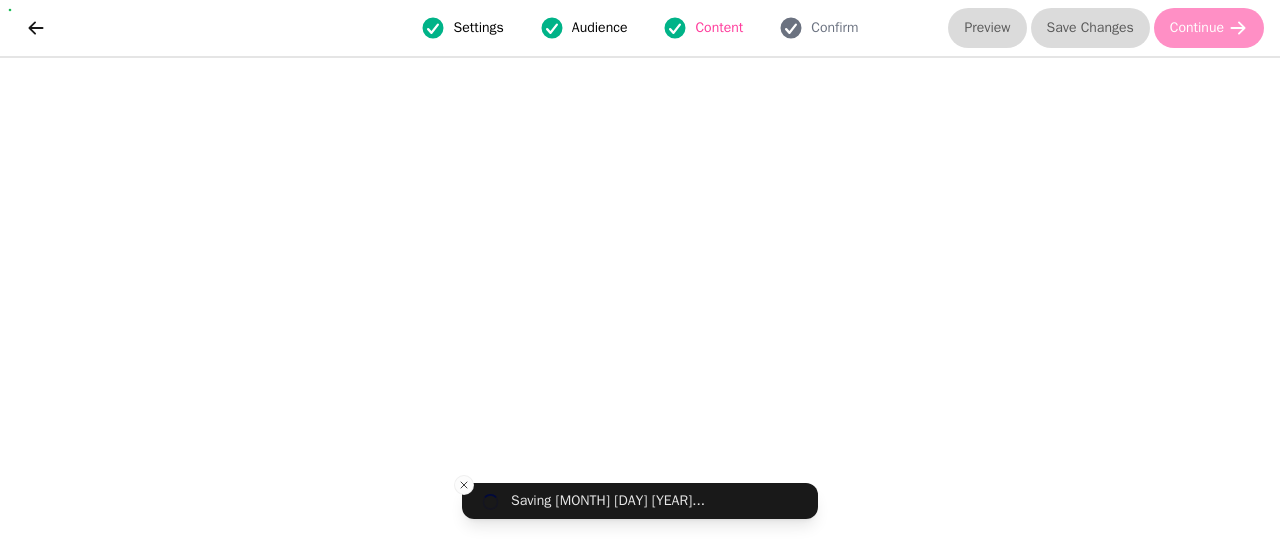 click on "Settings" at bounding box center [478, 28] 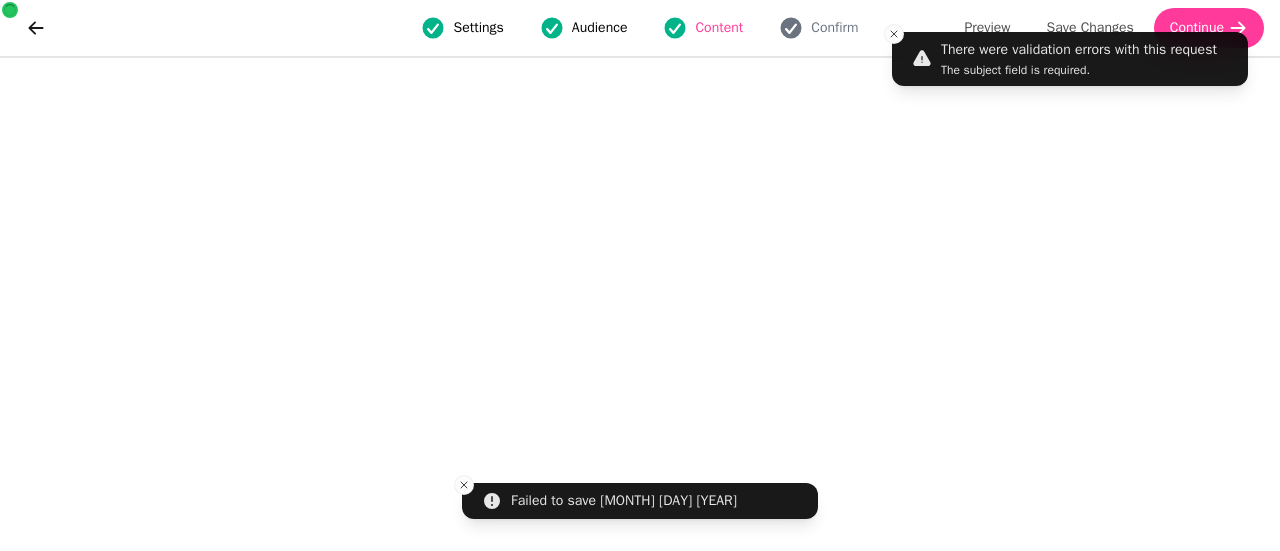 select on "**********" 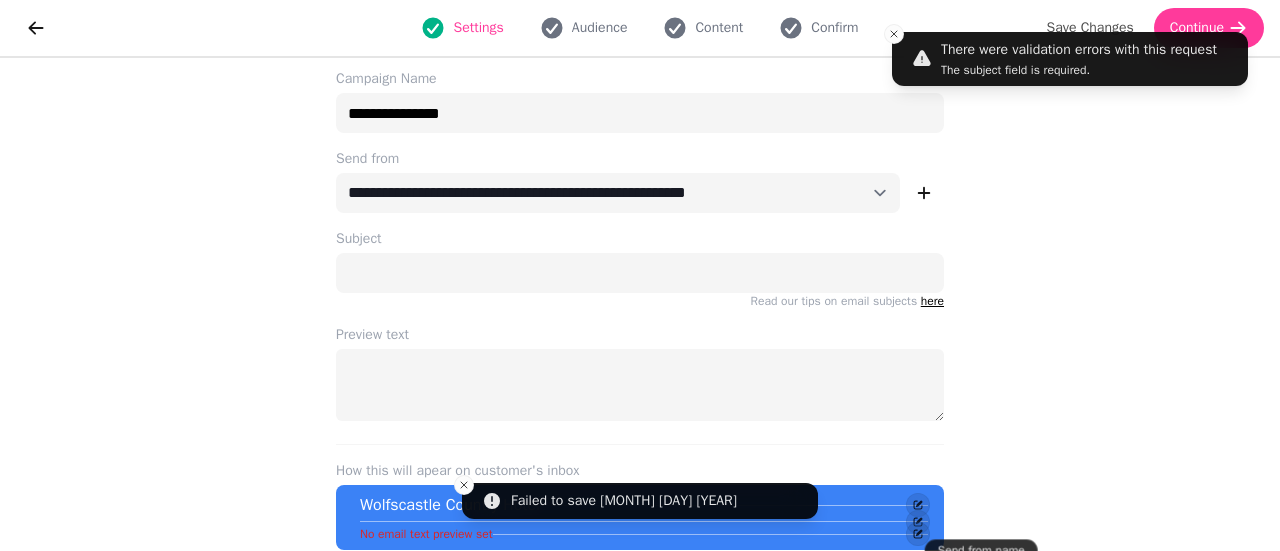 scroll, scrollTop: 100, scrollLeft: 0, axis: vertical 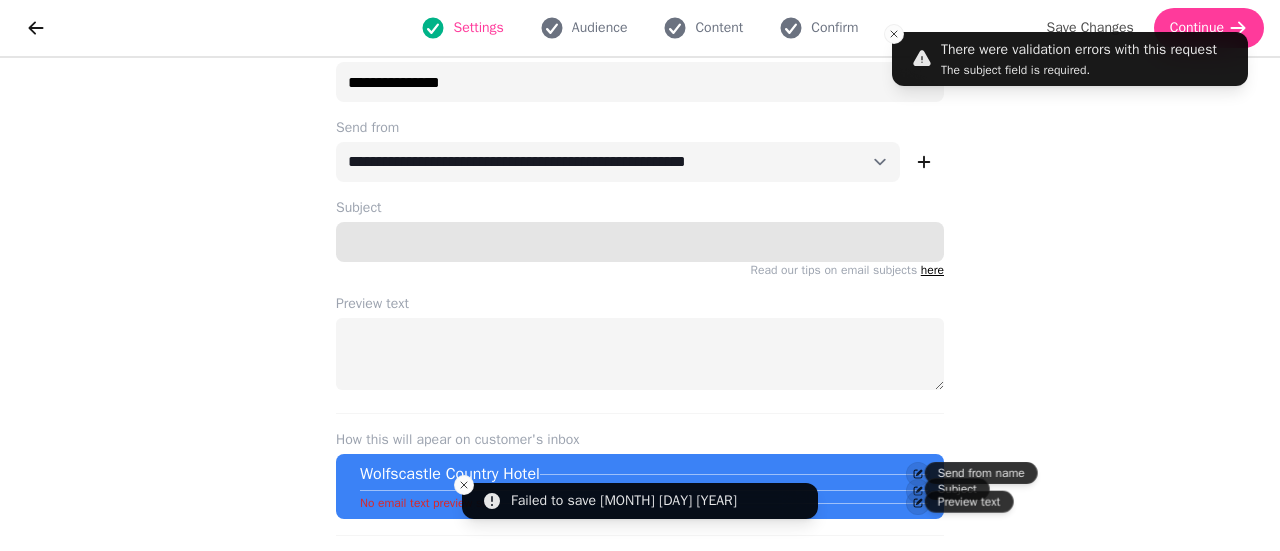 click on "Subject" at bounding box center [640, 242] 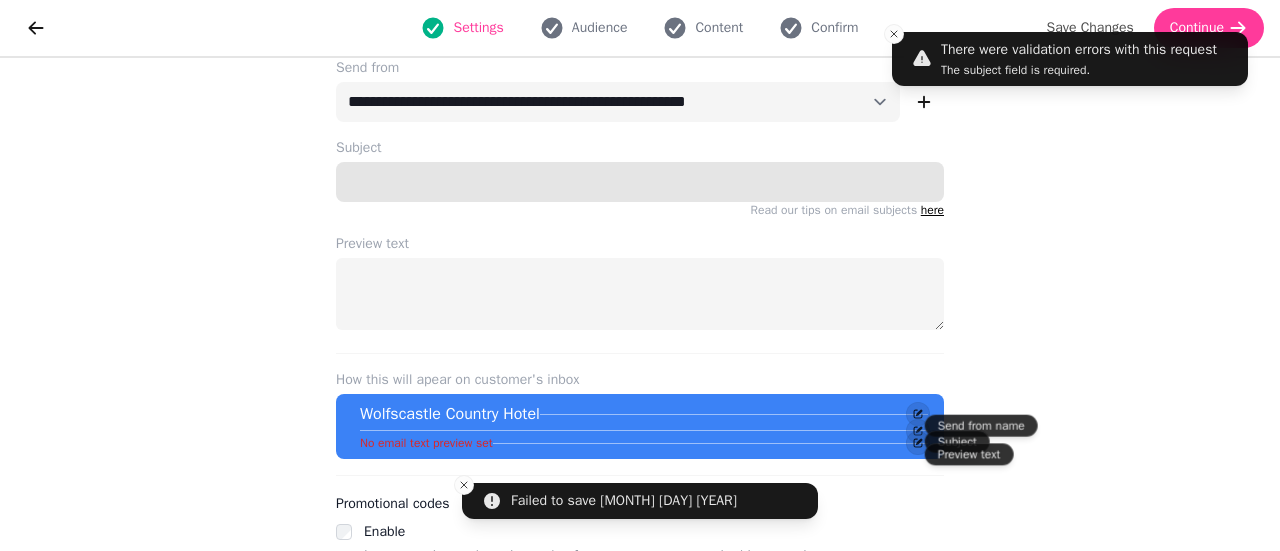 scroll, scrollTop: 190, scrollLeft: 0, axis: vertical 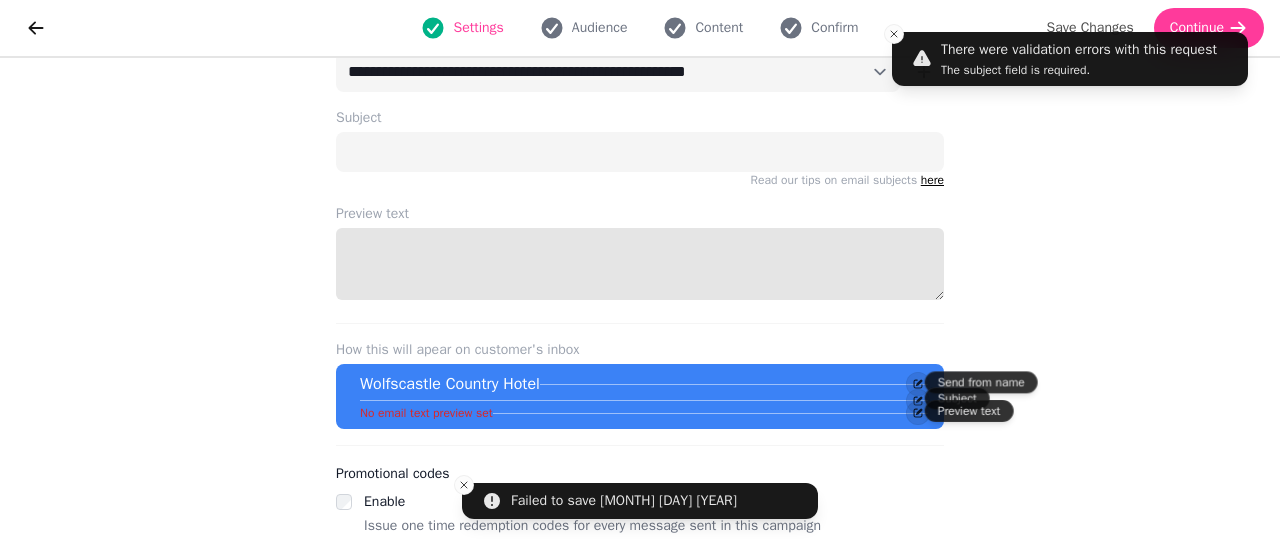 click on "Preview text" at bounding box center (640, 264) 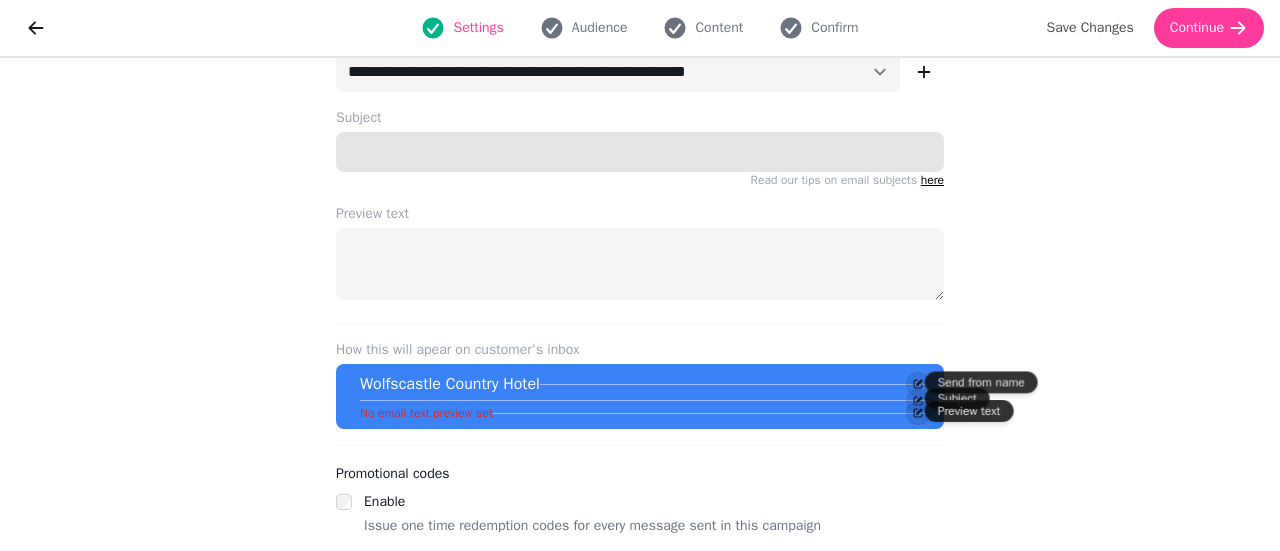 click on "Subject" at bounding box center (640, 152) 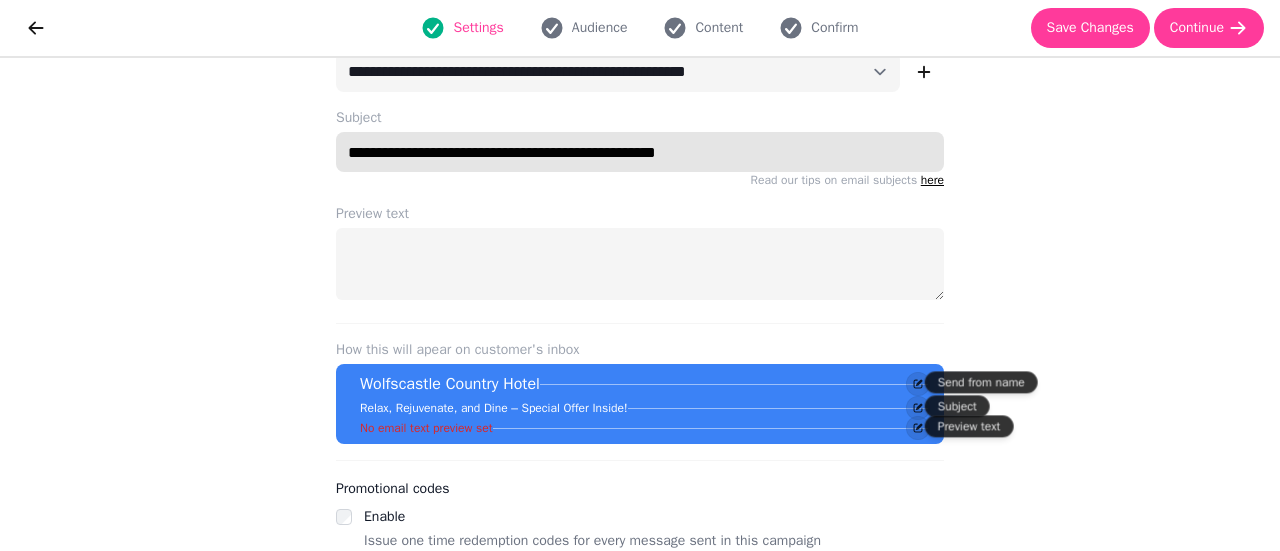 type on "**********" 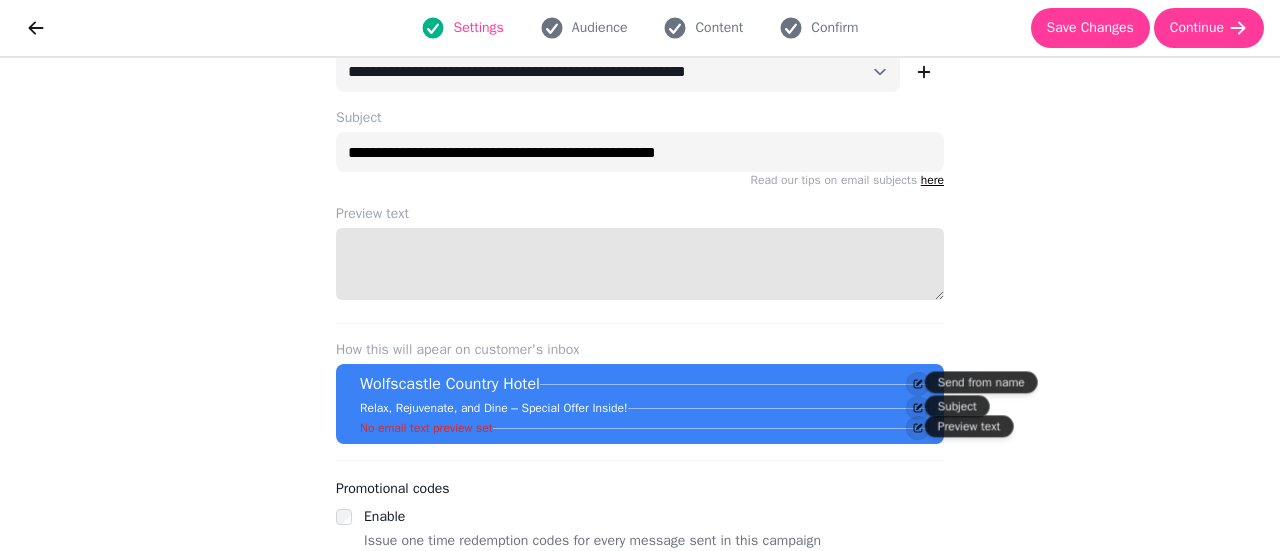 click on "Preview text" at bounding box center (640, 264) 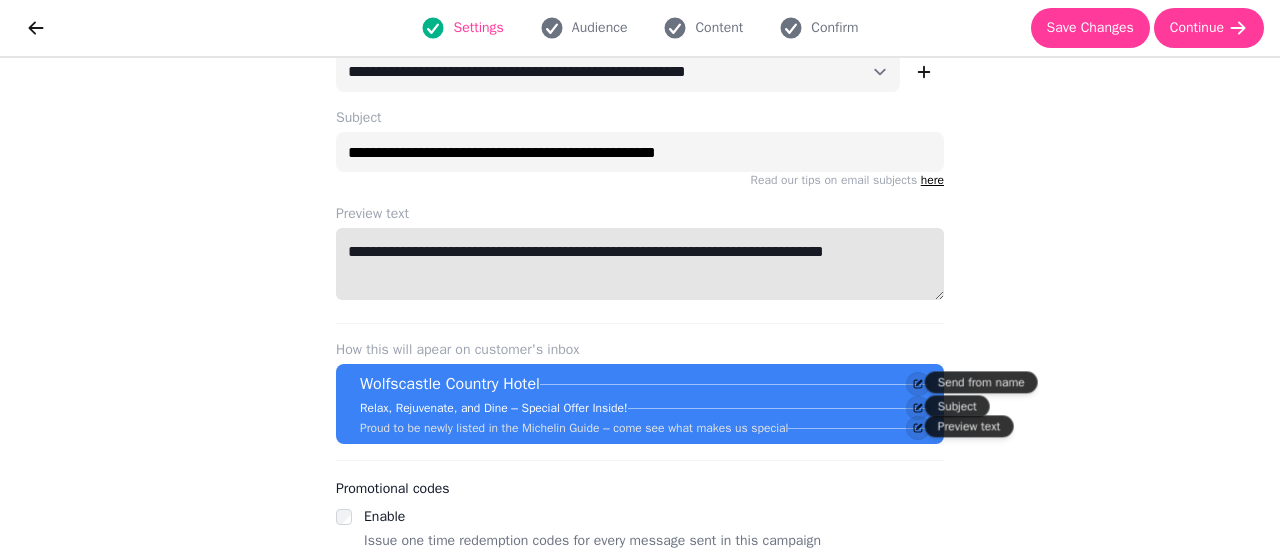 click on "**********" at bounding box center (640, 264) 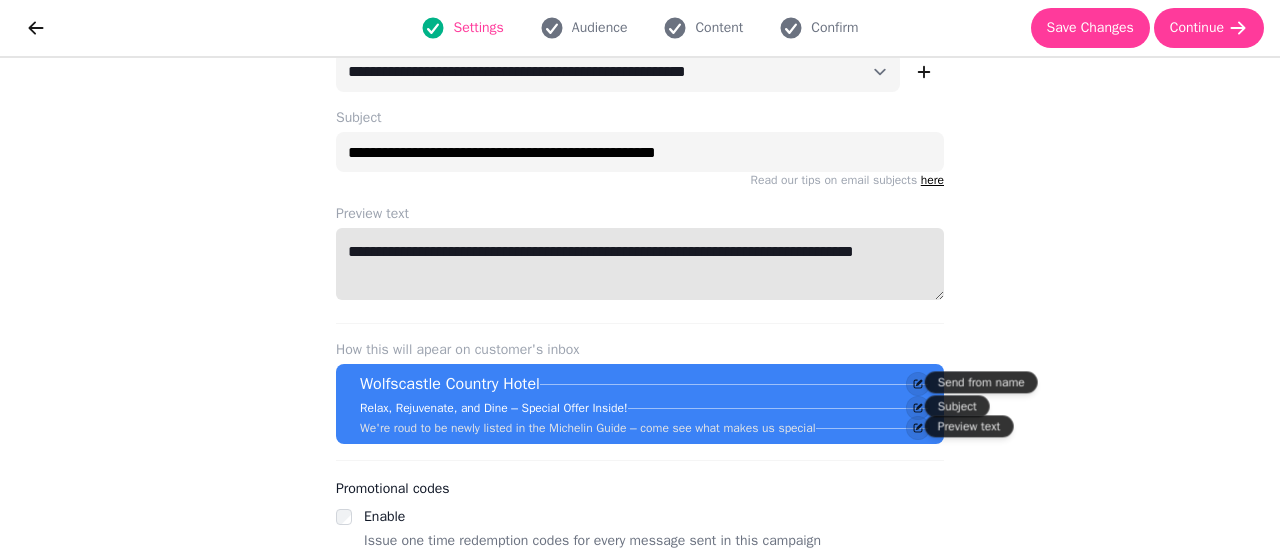 click on "**********" at bounding box center (640, 264) 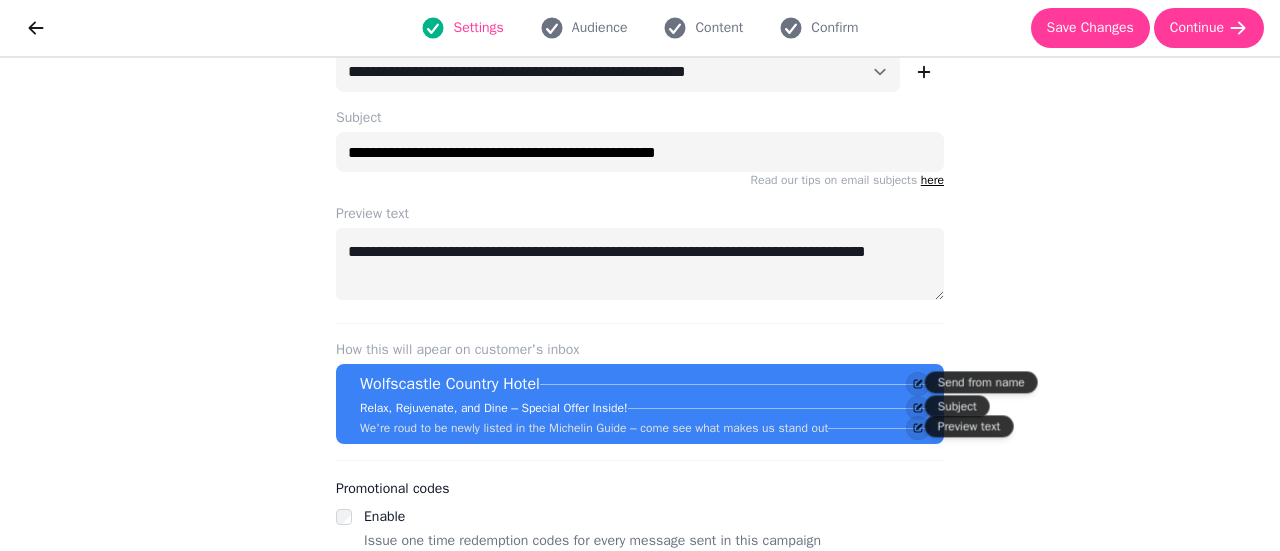 click on "**********" at bounding box center (640, 304) 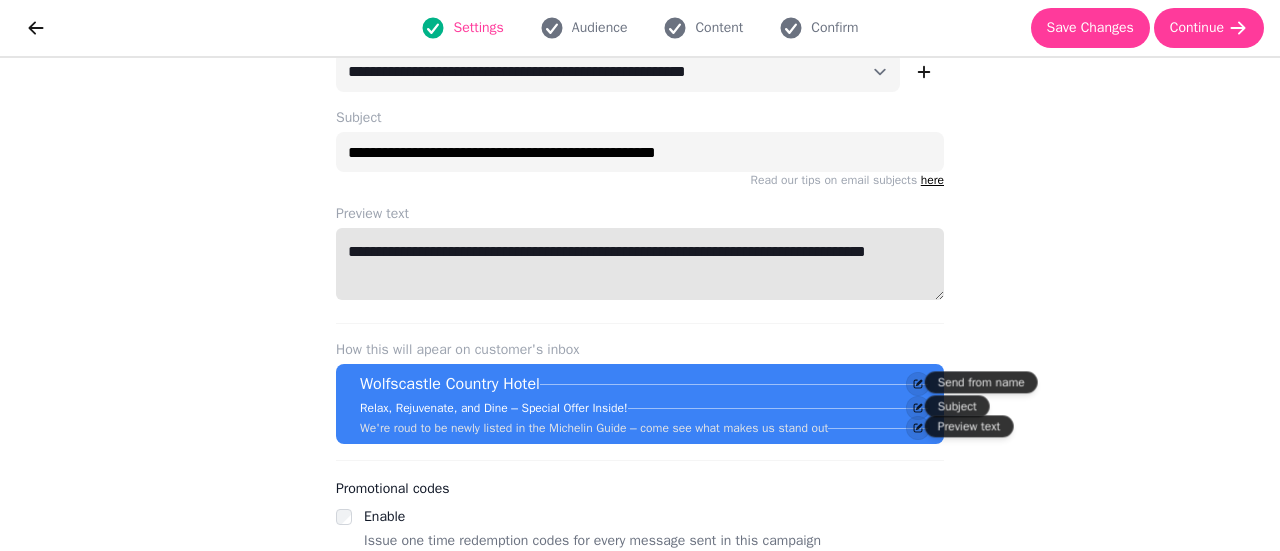 click on "**********" at bounding box center [640, 264] 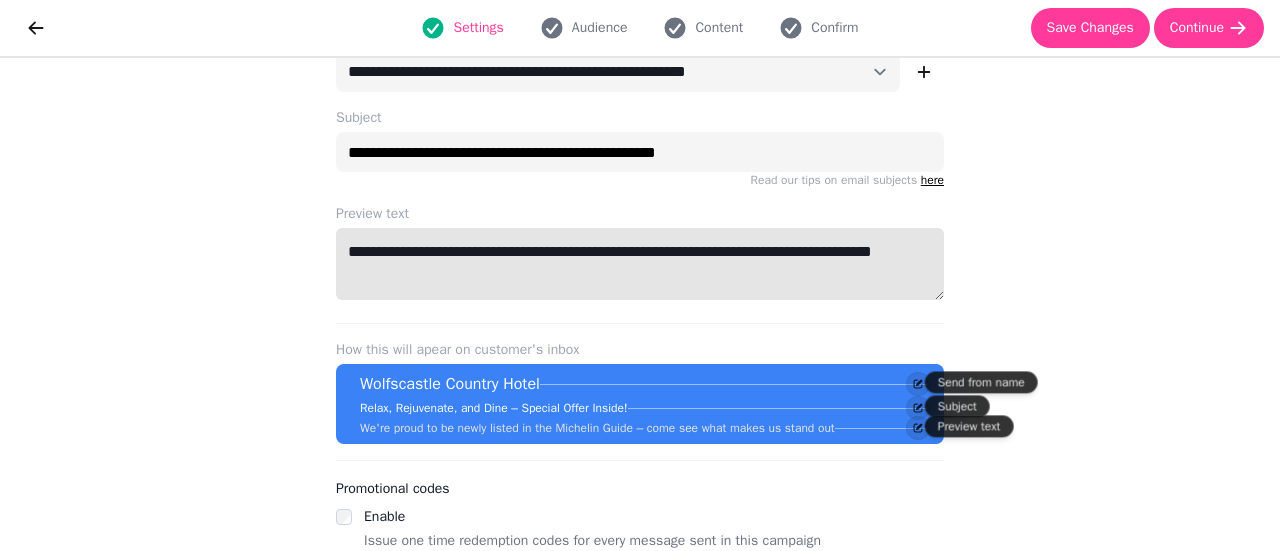 type on "**********" 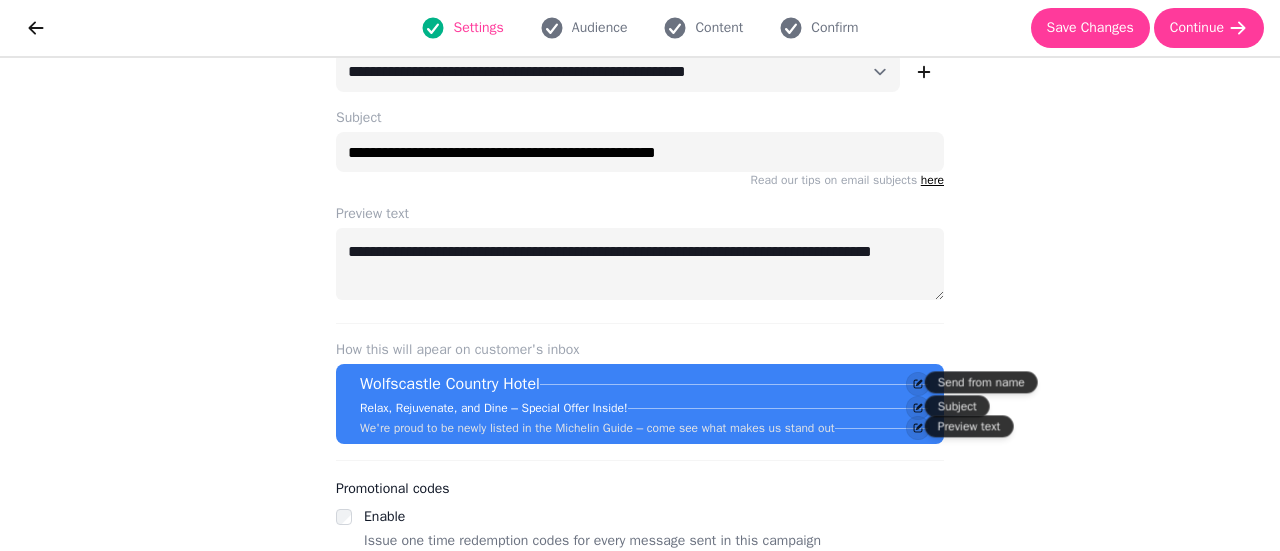 click on "**********" at bounding box center [640, 304] 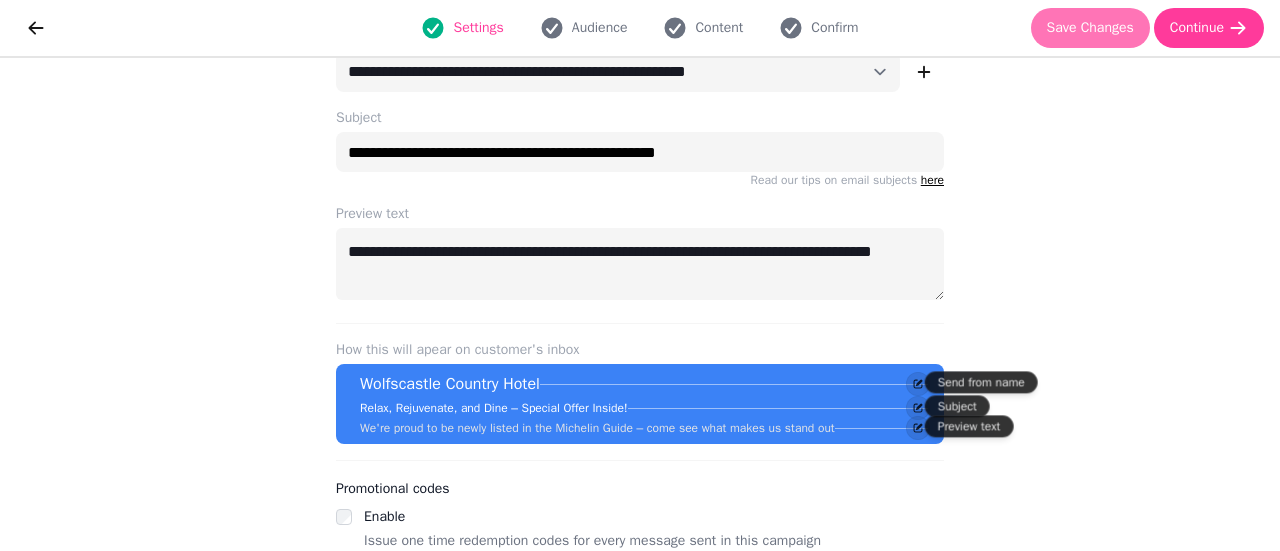 click on "Save Changes" at bounding box center (1090, 28) 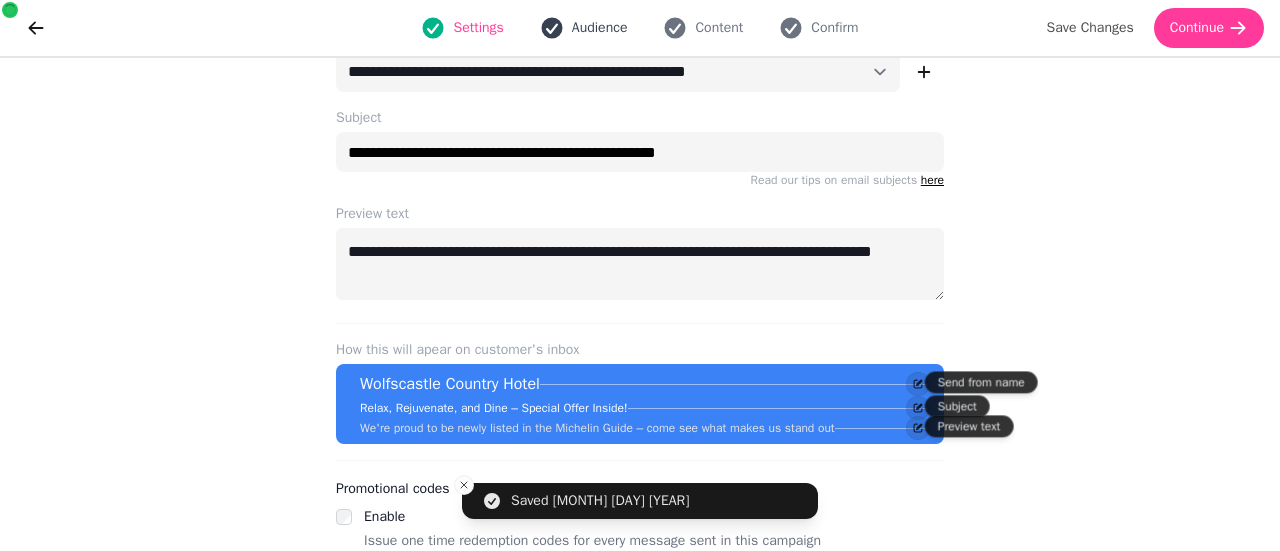 click on "Audience" at bounding box center [600, 28] 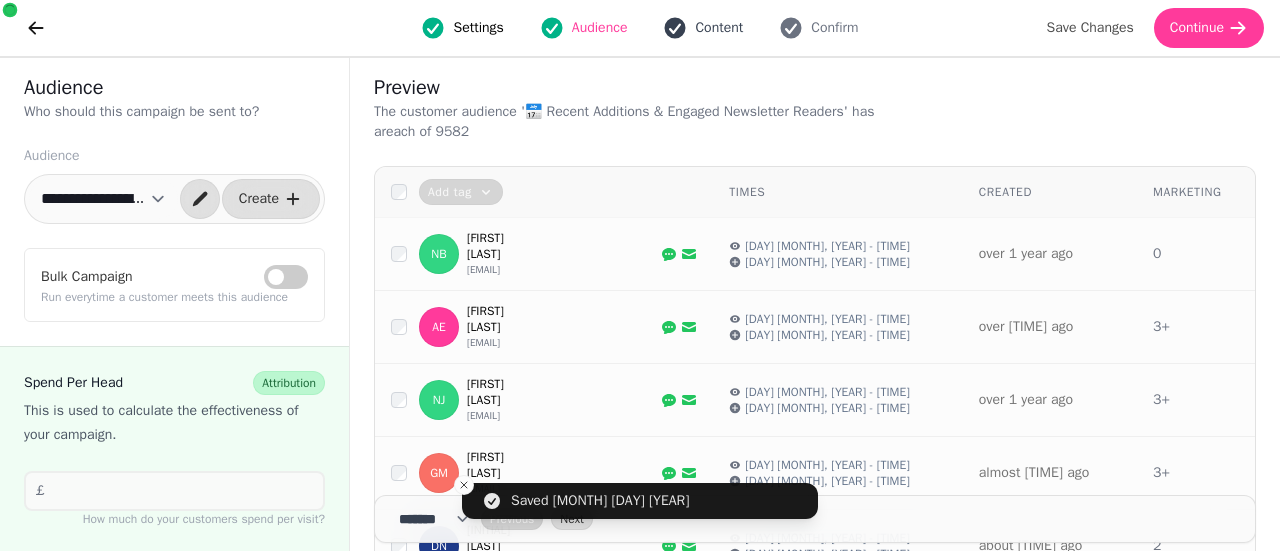 click 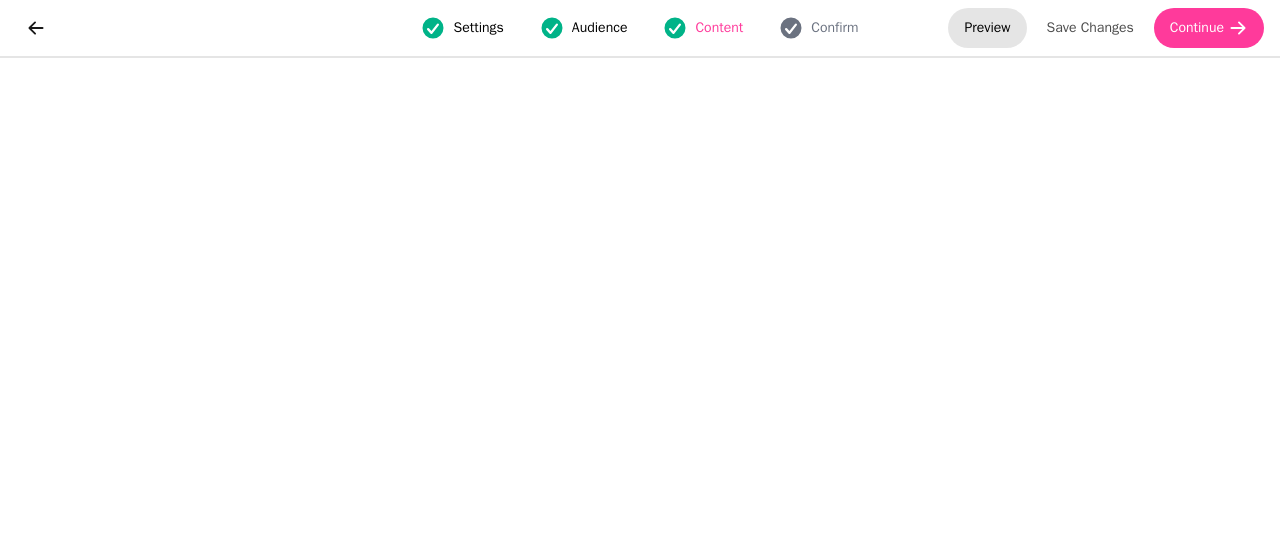 click on "Preview" at bounding box center (987, 28) 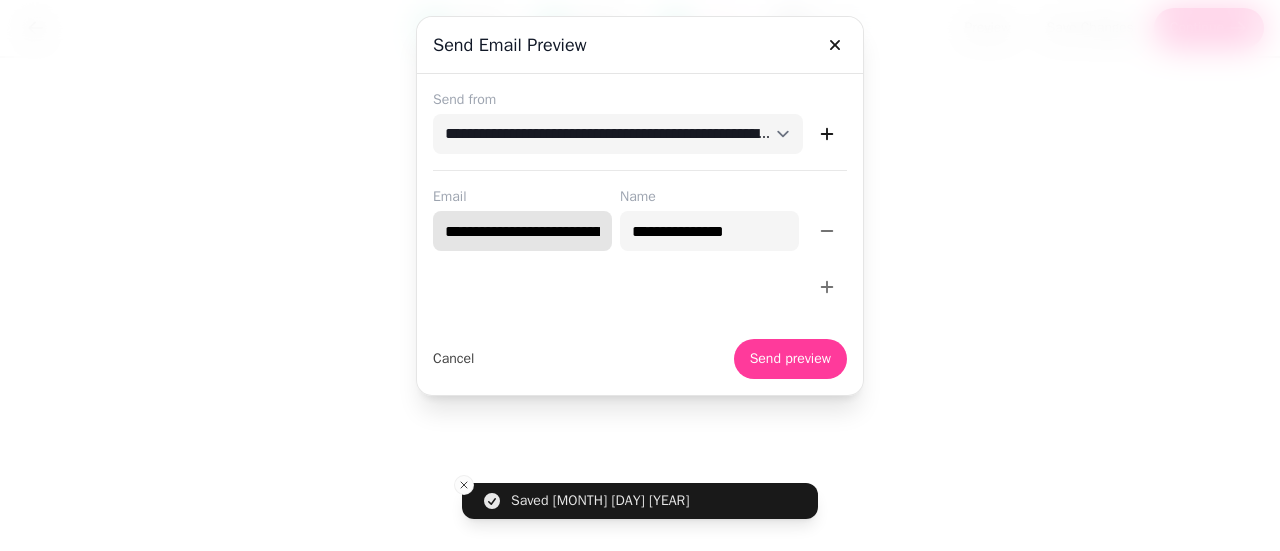 scroll, scrollTop: 0, scrollLeft: 58, axis: horizontal 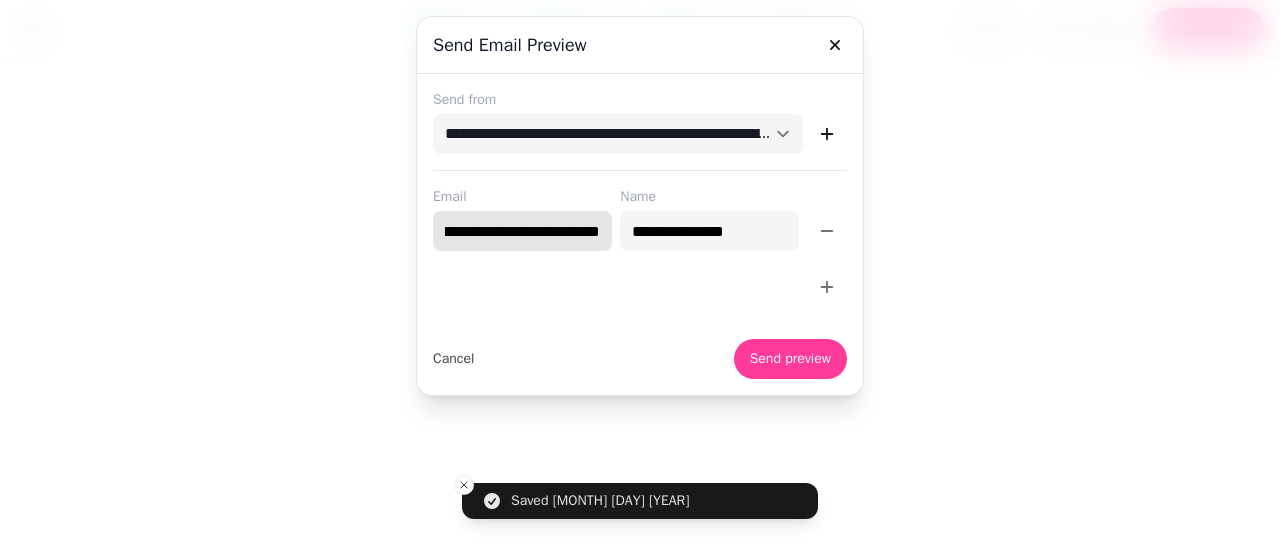 drag, startPoint x: 440, startPoint y: 233, endPoint x: 690, endPoint y: 241, distance: 250.12796 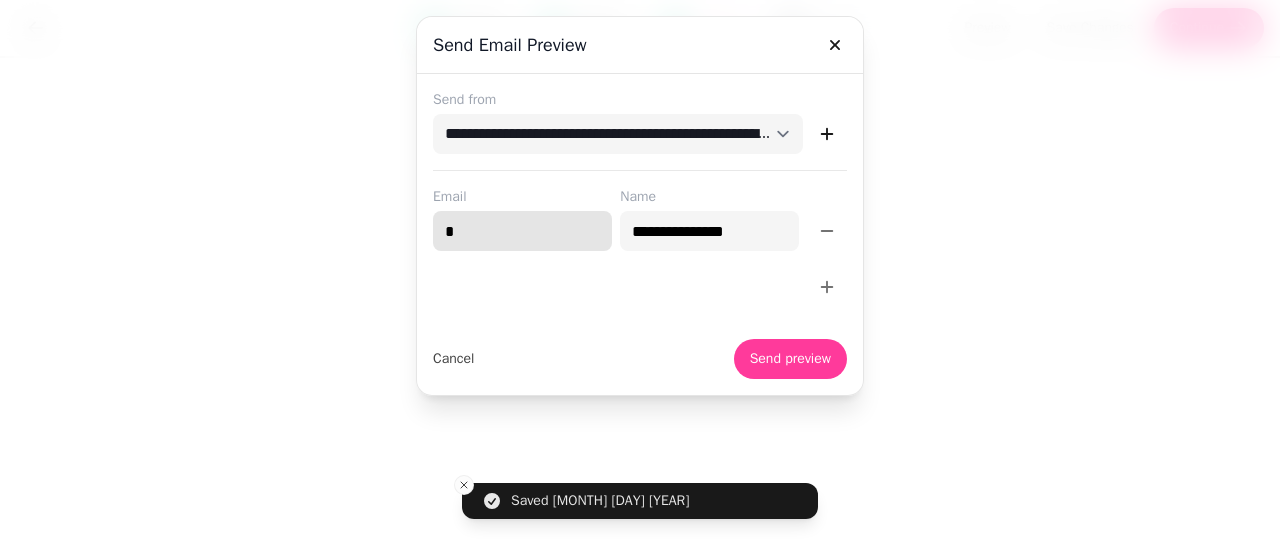 scroll, scrollTop: 0, scrollLeft: 0, axis: both 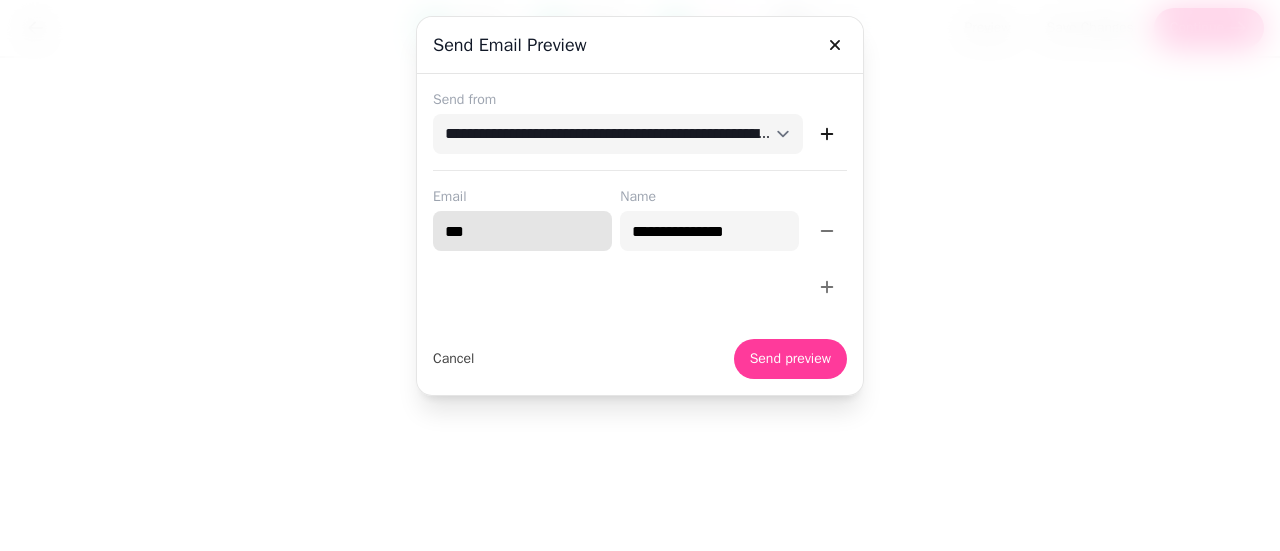 type on "**********" 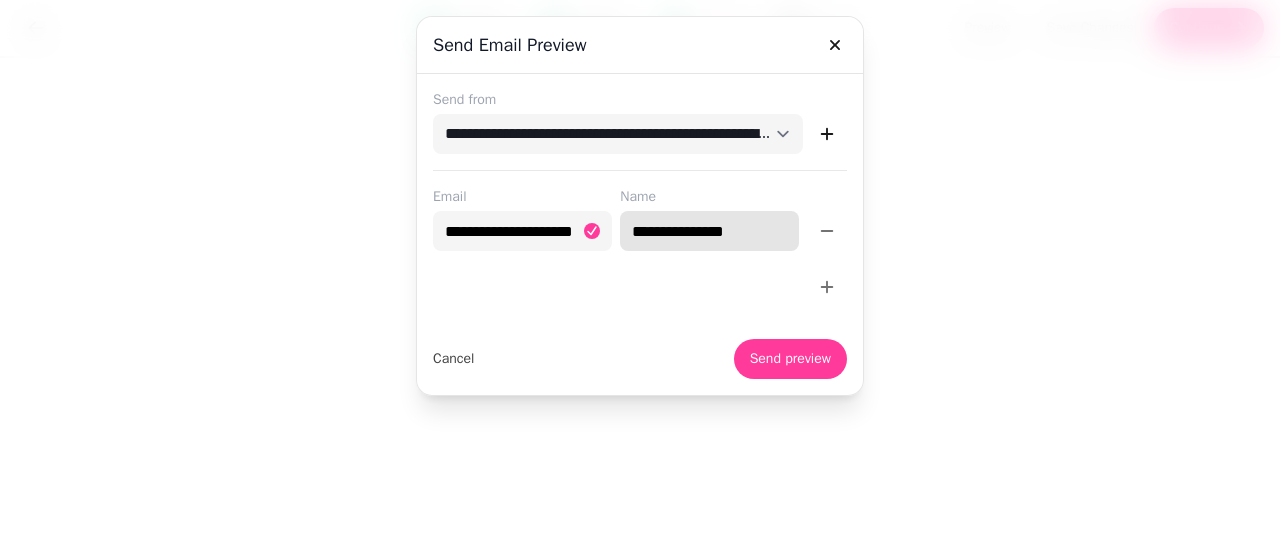 drag, startPoint x: 756, startPoint y: 231, endPoint x: 564, endPoint y: 225, distance: 192.09373 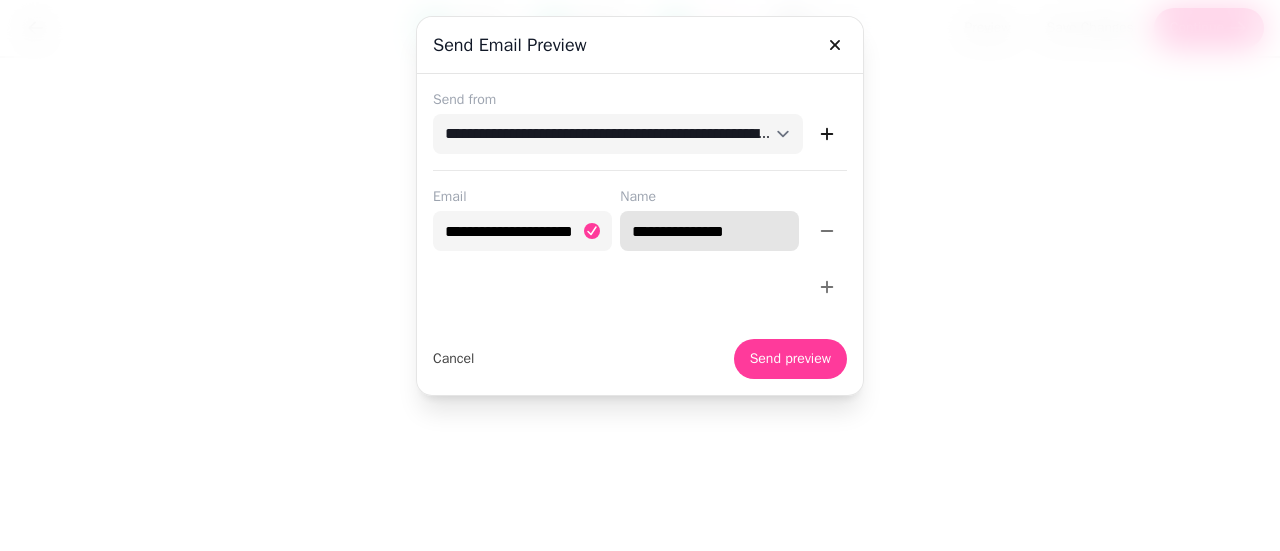 click on "**********" at bounding box center (640, 219) 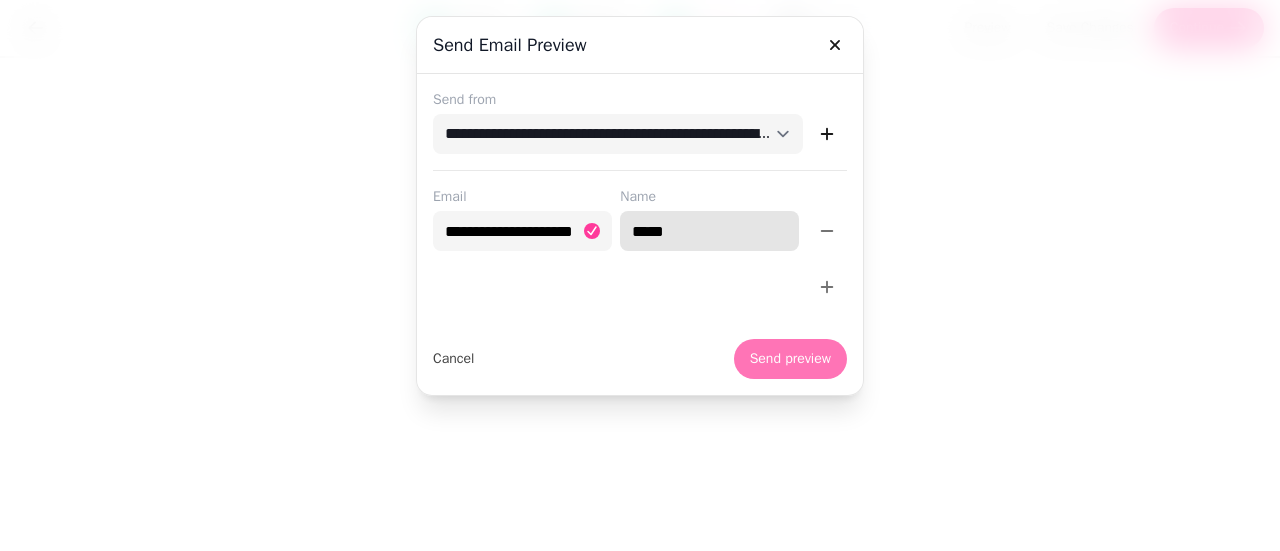type on "*****" 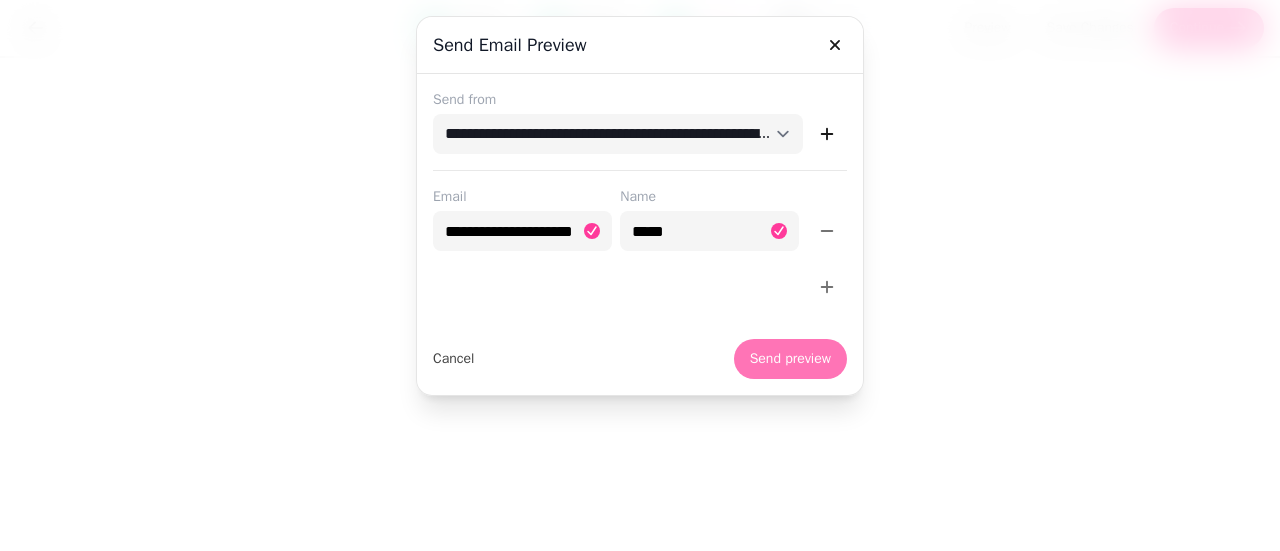 click on "Send preview" at bounding box center (790, 359) 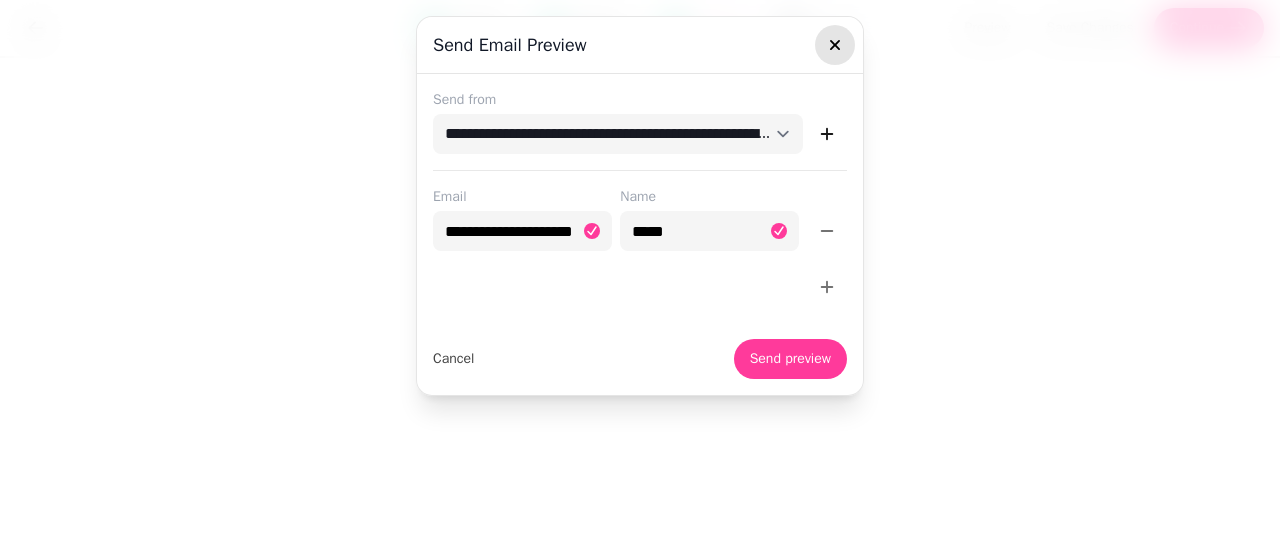 click at bounding box center (835, 45) 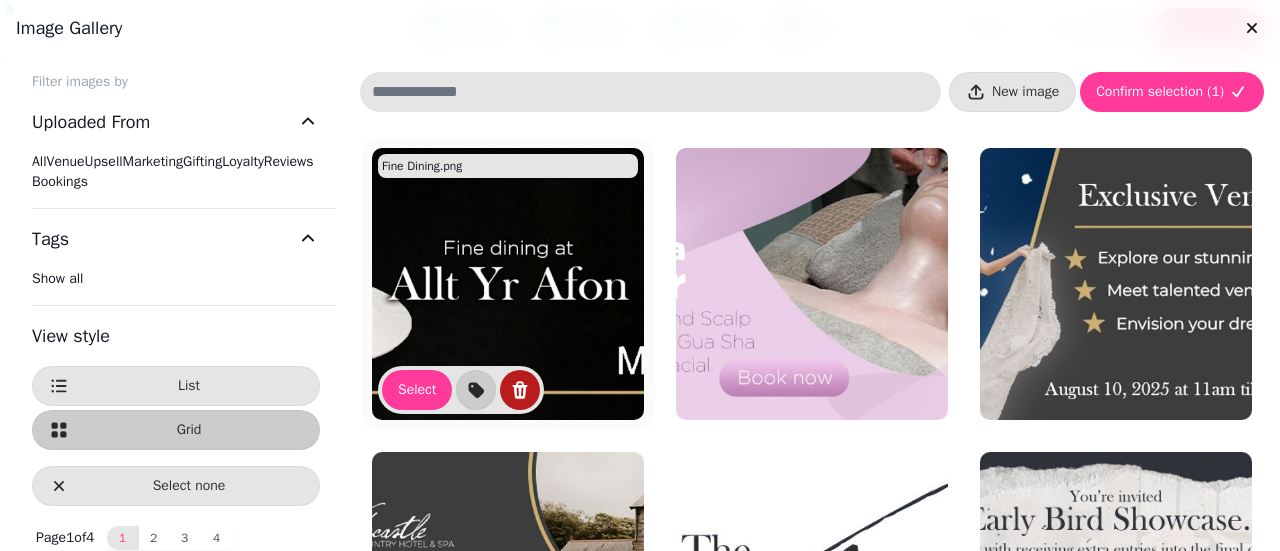 click 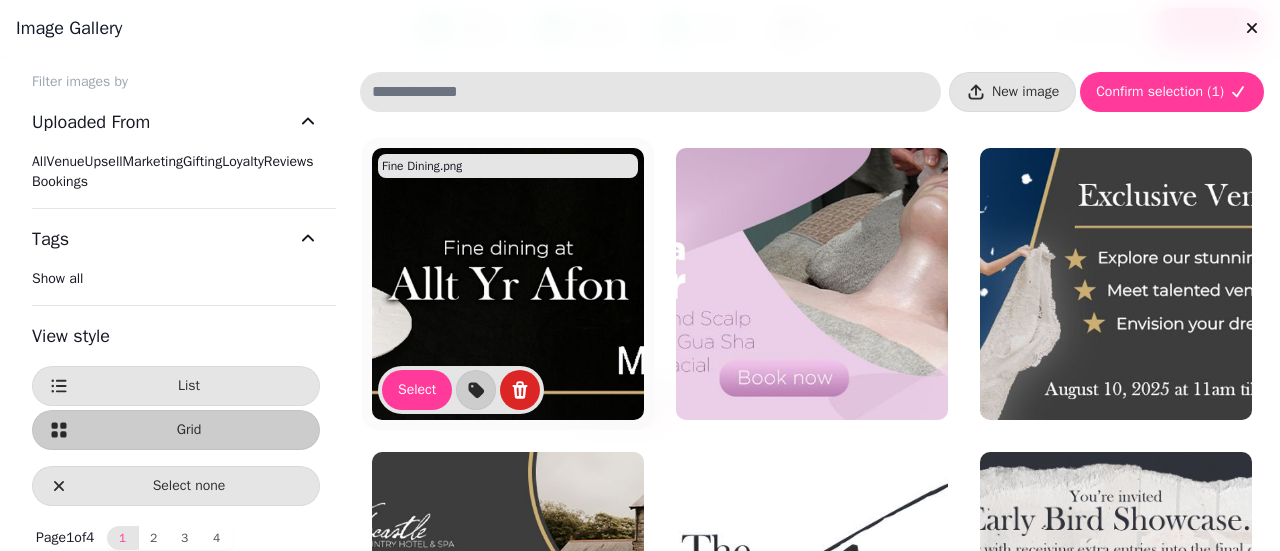 click on "Delete image" at bounding box center (620, 411) 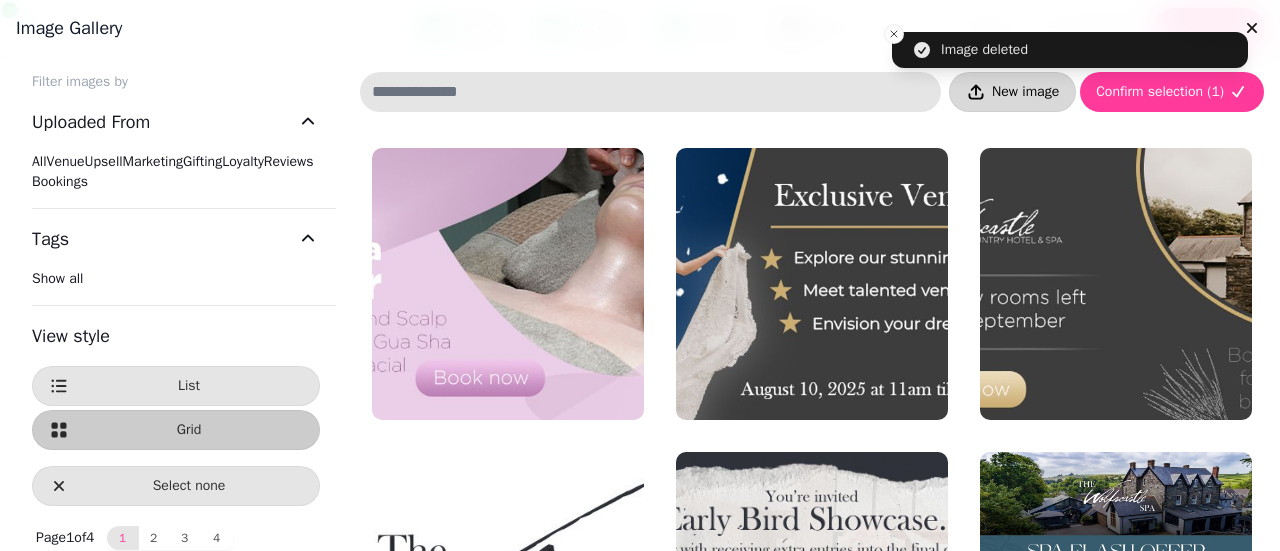click on "New image" at bounding box center [1025, 92] 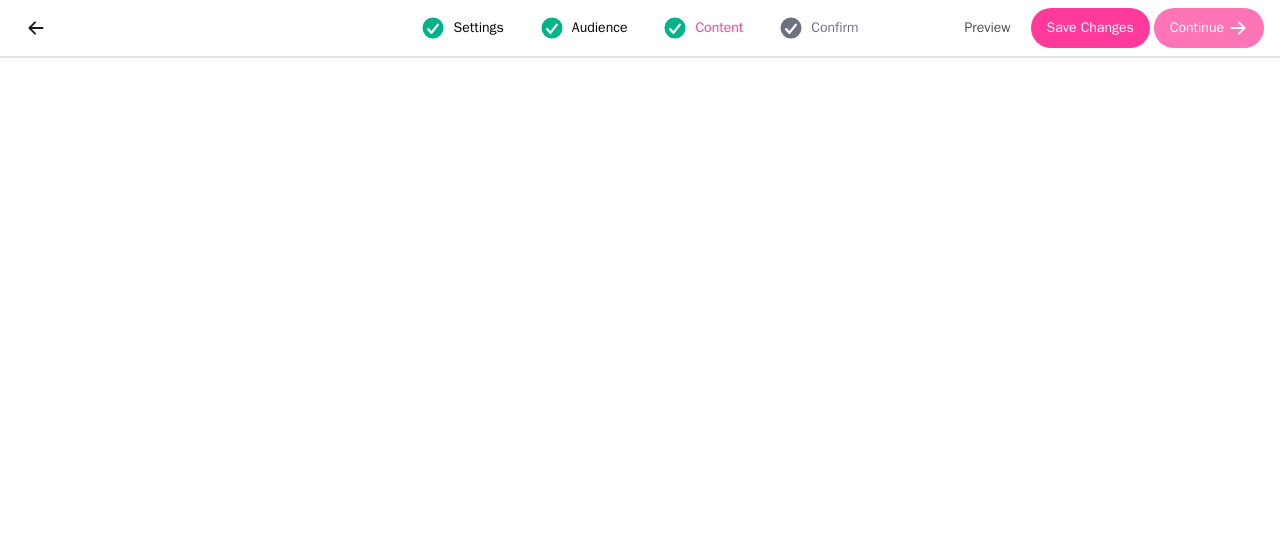 click on "Continue" at bounding box center (1197, 28) 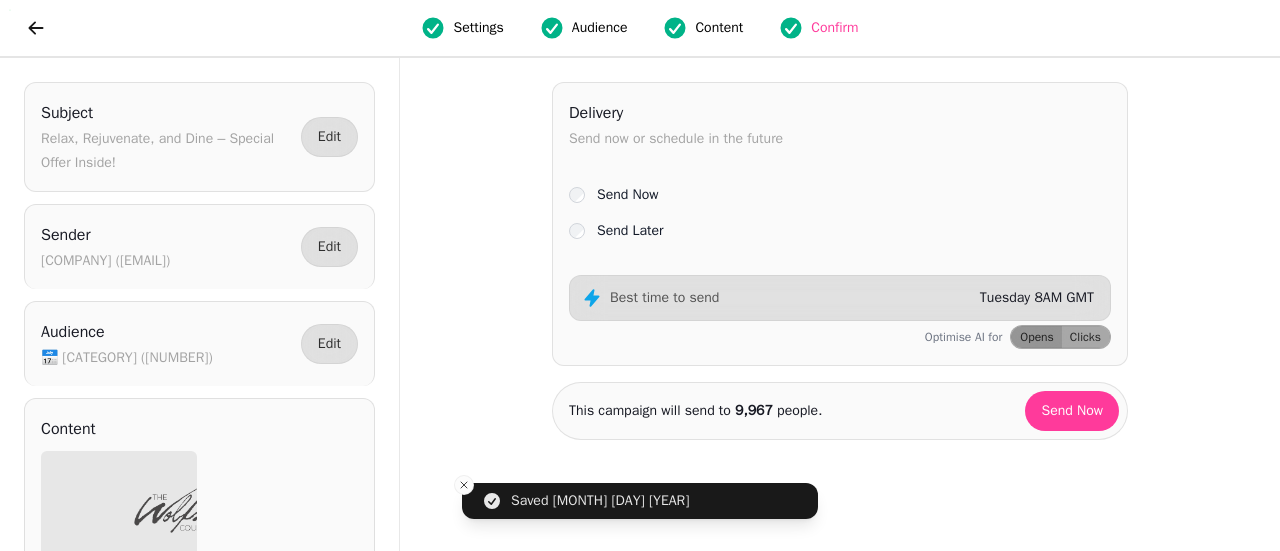 scroll, scrollTop: 0, scrollLeft: 0, axis: both 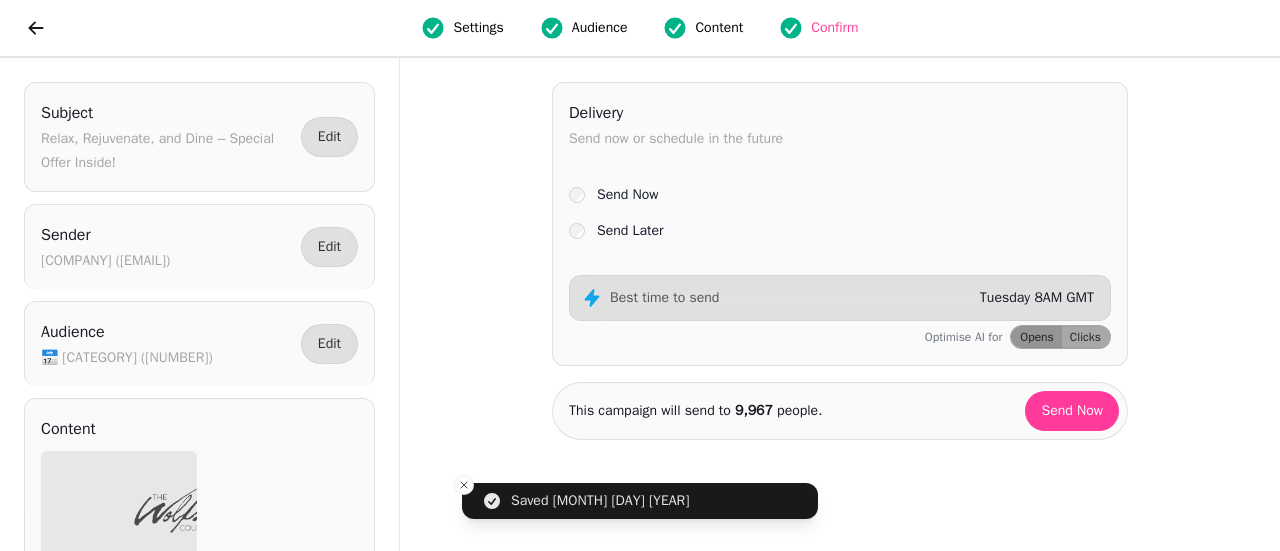 click on "Send Later" at bounding box center [630, 231] 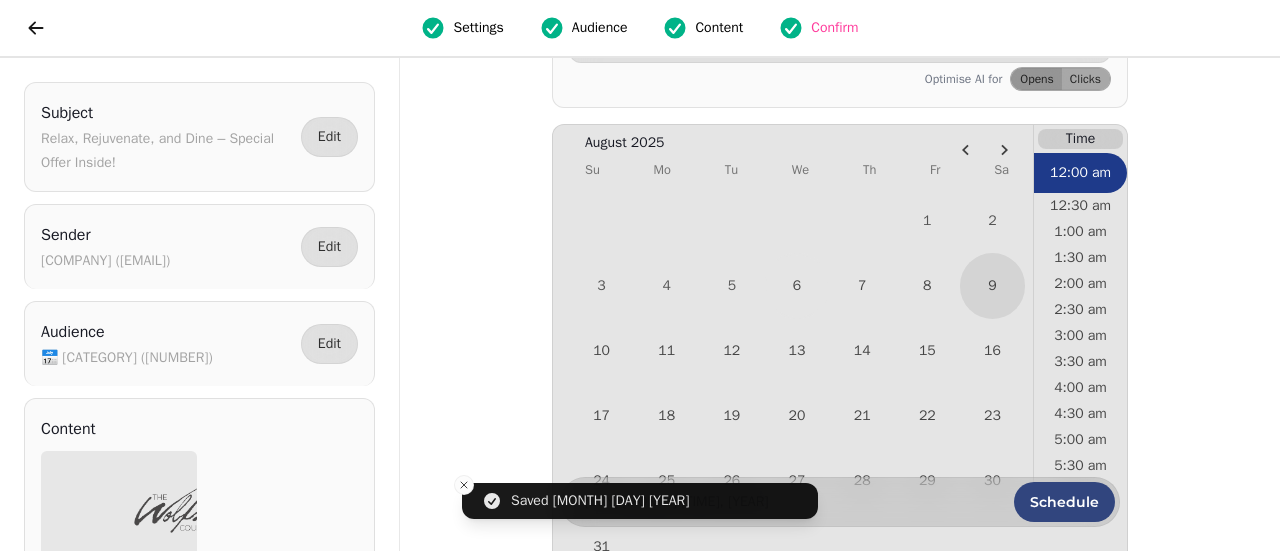 scroll, scrollTop: 194, scrollLeft: 0, axis: vertical 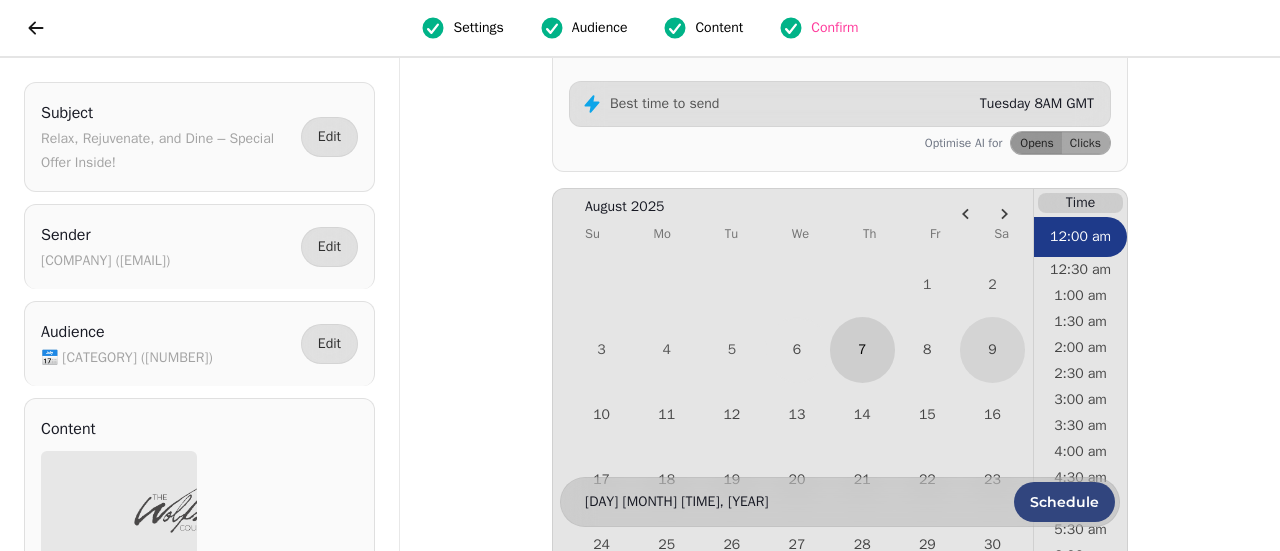 click on "7" at bounding box center (862, 349) 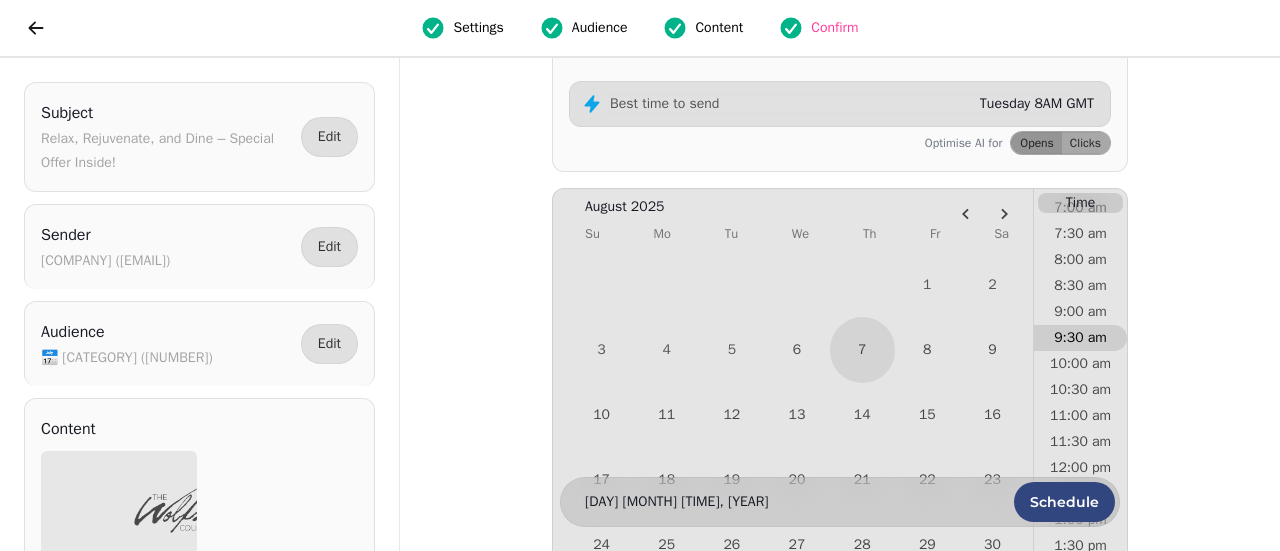 click on "9:30 am" at bounding box center (1080, 338) 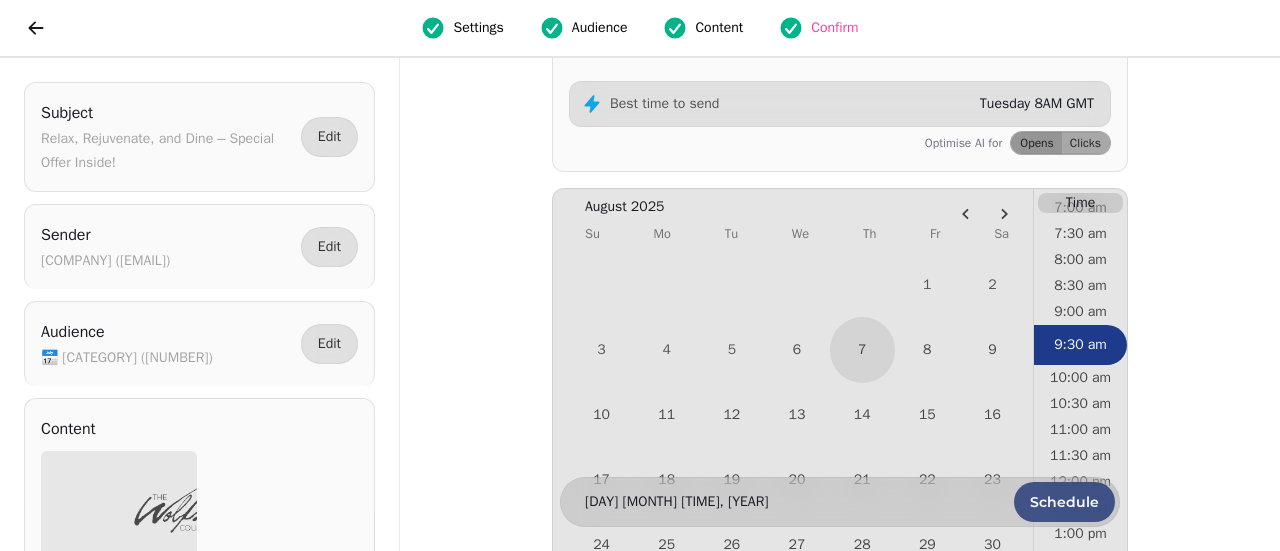 click on "Schedule" at bounding box center [1064, 502] 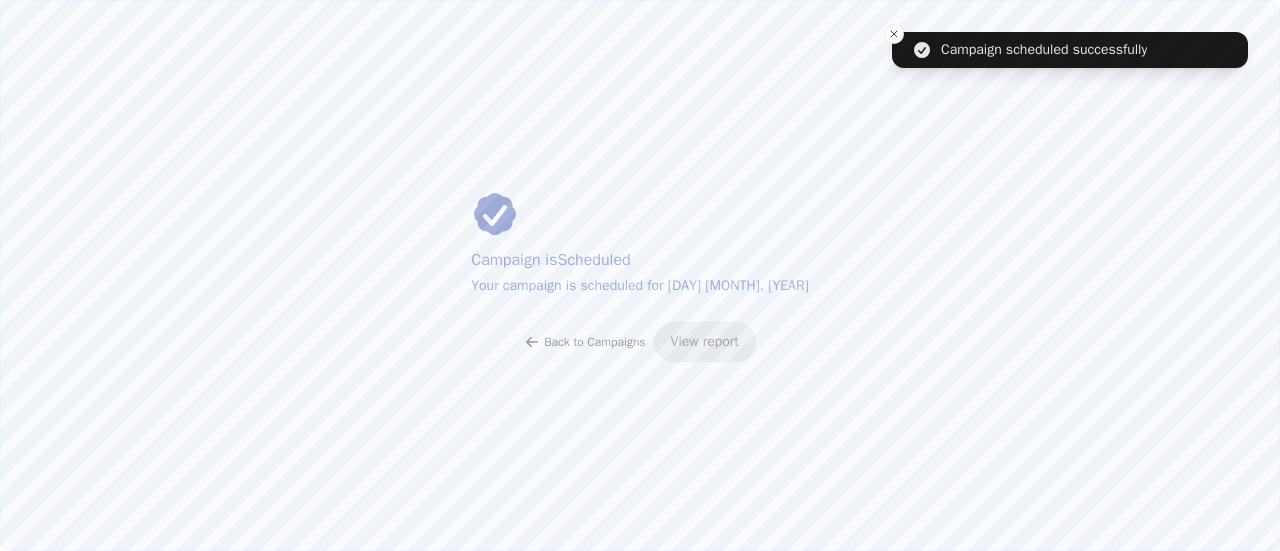 click on "Back to Campaigns" at bounding box center [594, 342] 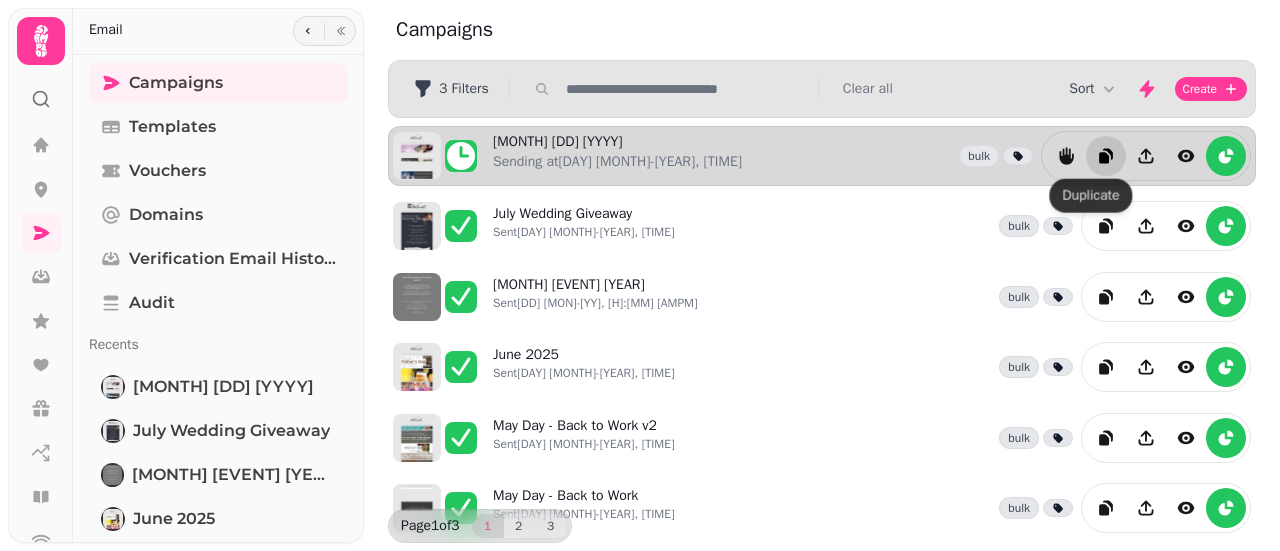 click 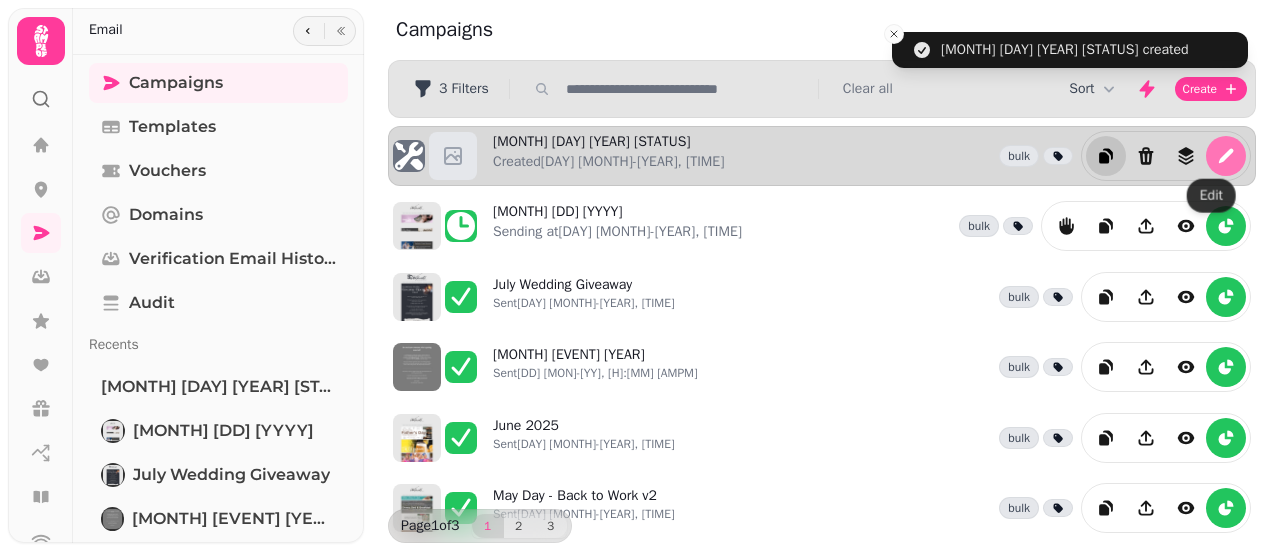 click 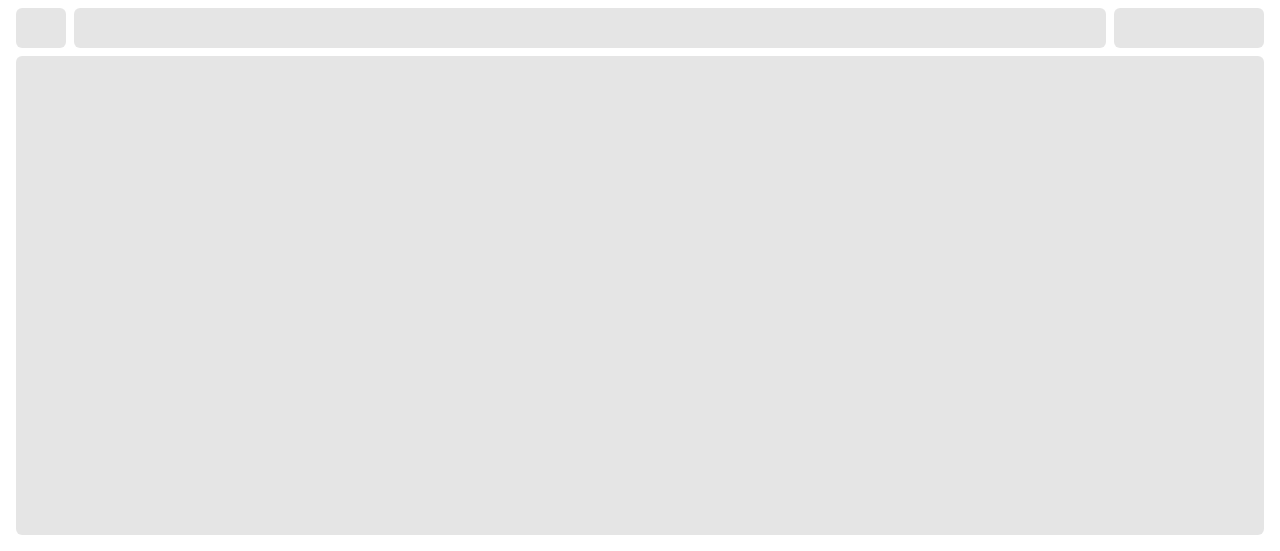 select on "**********" 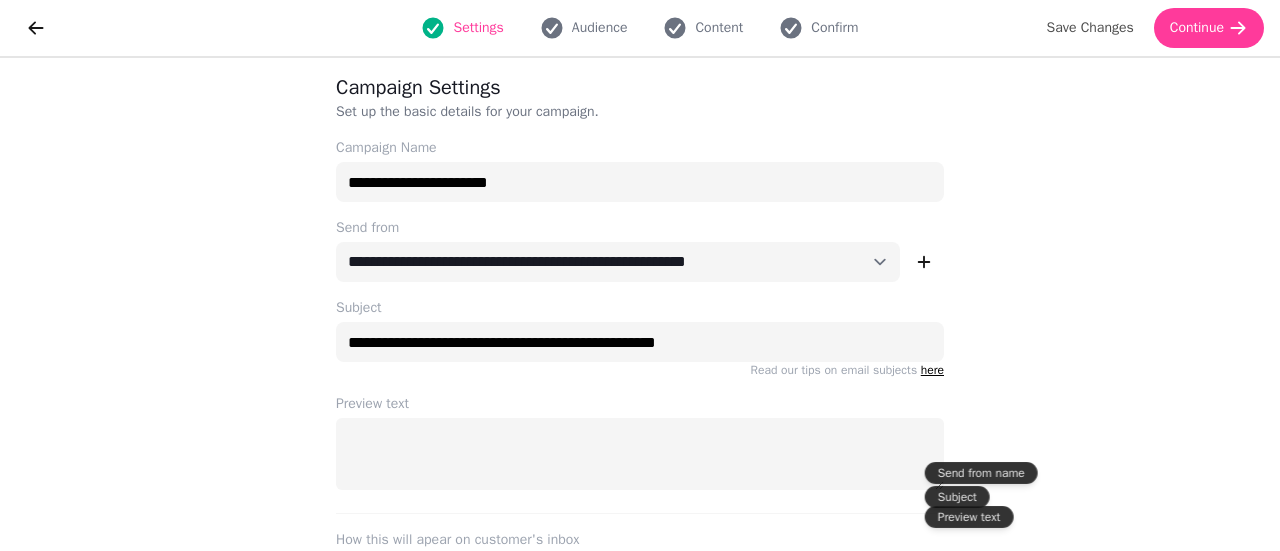 scroll, scrollTop: 200, scrollLeft: 0, axis: vertical 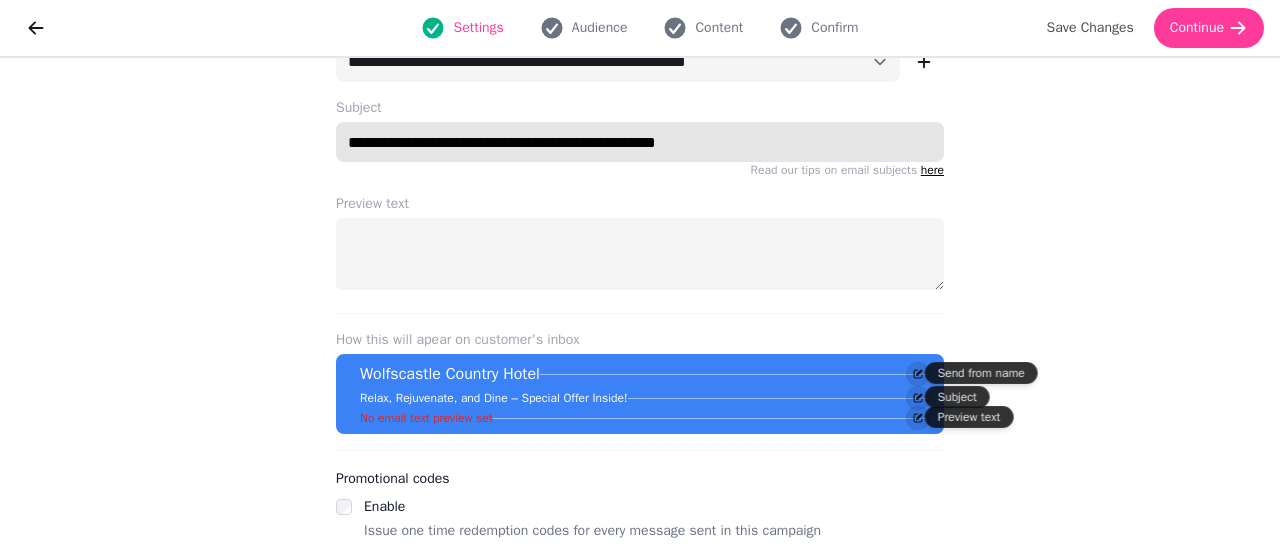 drag, startPoint x: 721, startPoint y: 135, endPoint x: 335, endPoint y: 155, distance: 386.5178 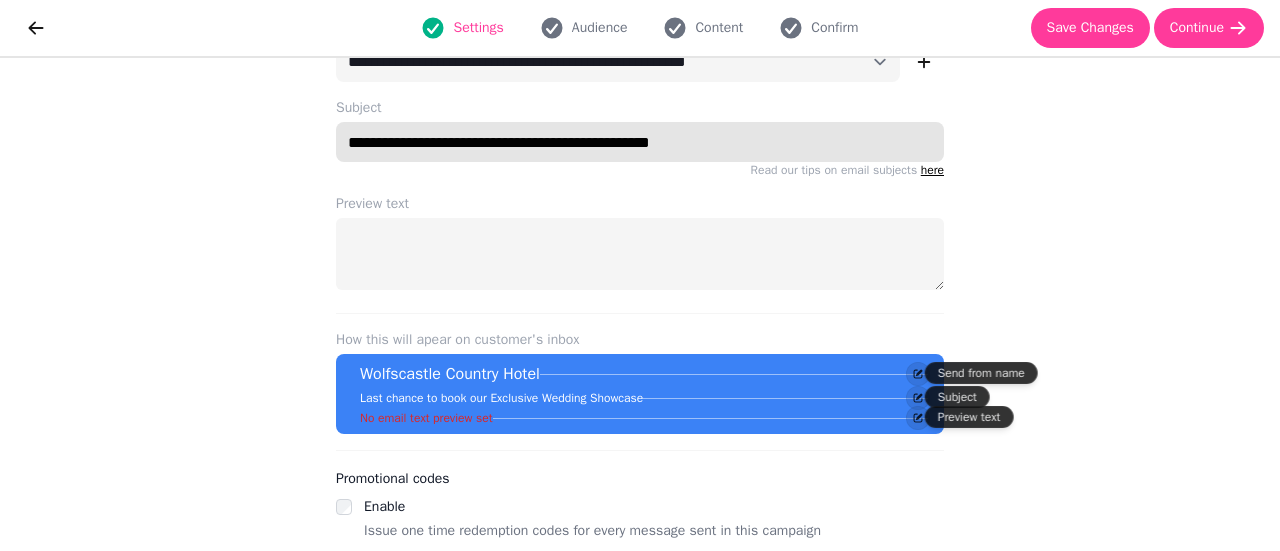 type on "**********" 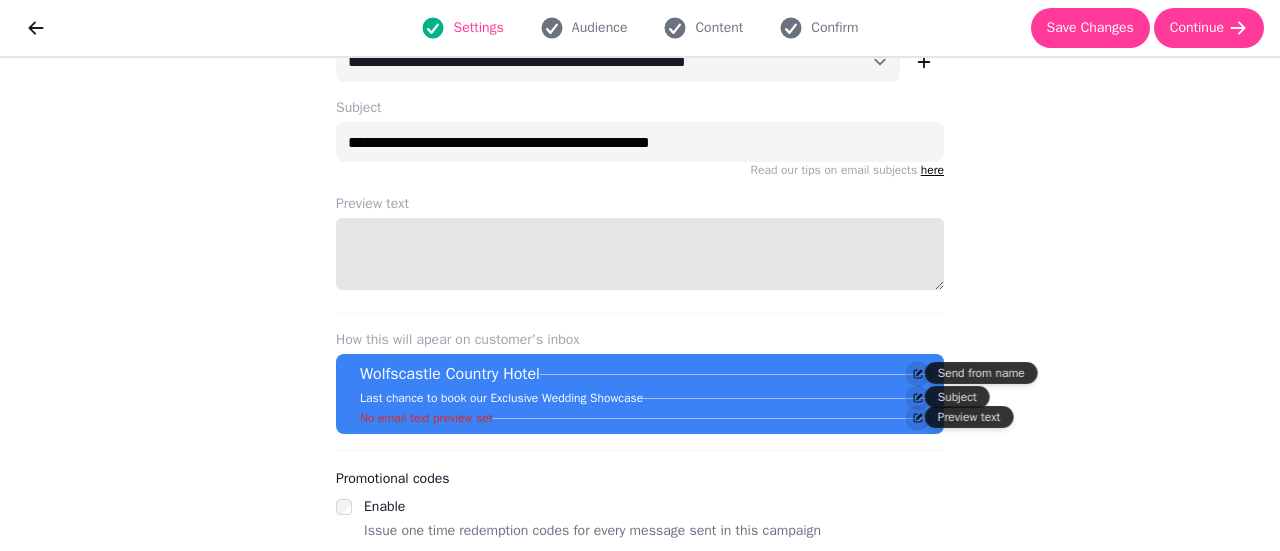 click on "Preview text" at bounding box center [640, 254] 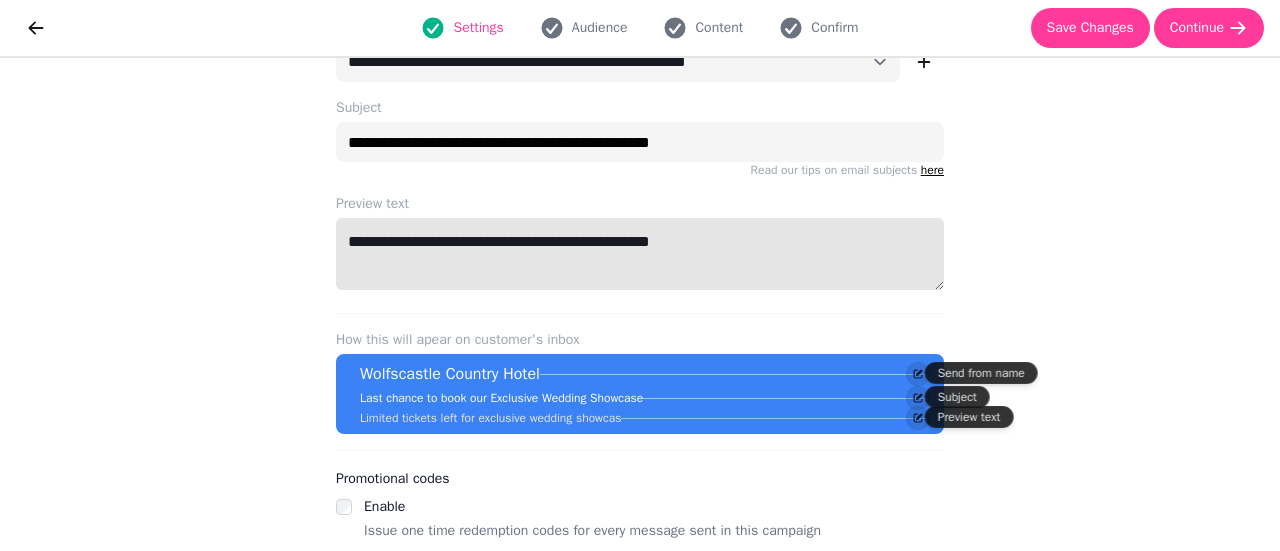 type on "**********" 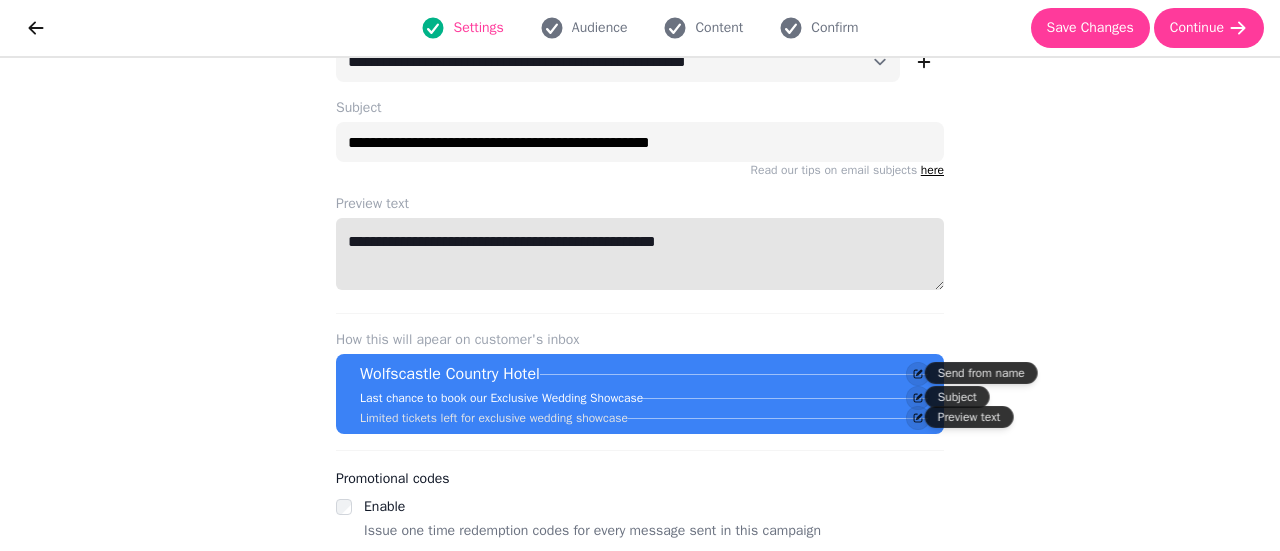 drag, startPoint x: 720, startPoint y: 245, endPoint x: 311, endPoint y: 251, distance: 409.044 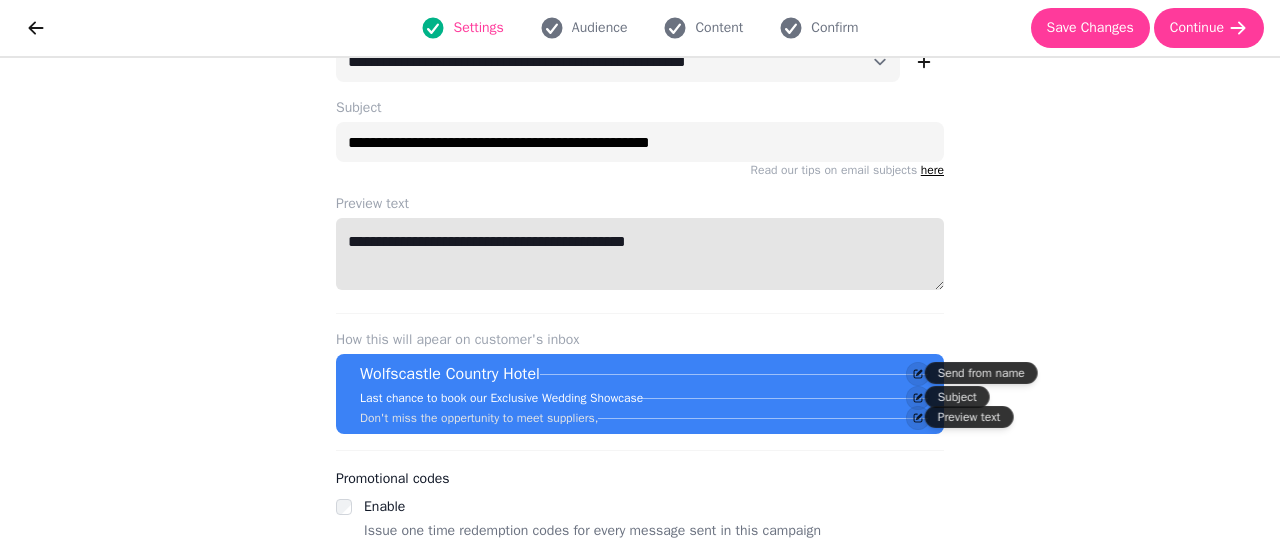 click on "**********" at bounding box center [640, 254] 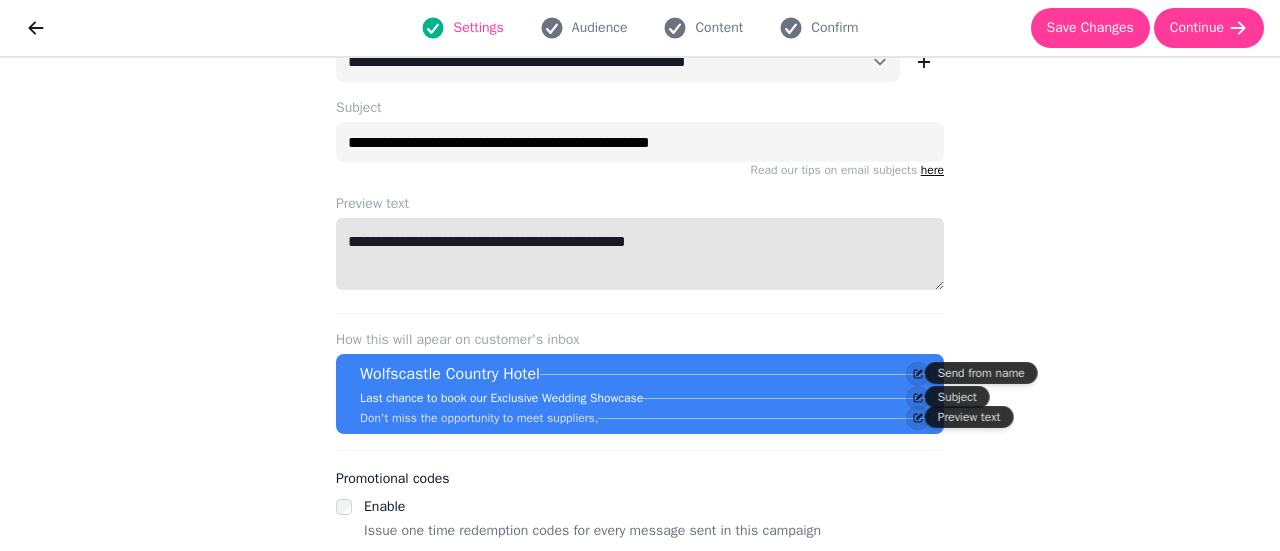 click on "**********" at bounding box center [640, 254] 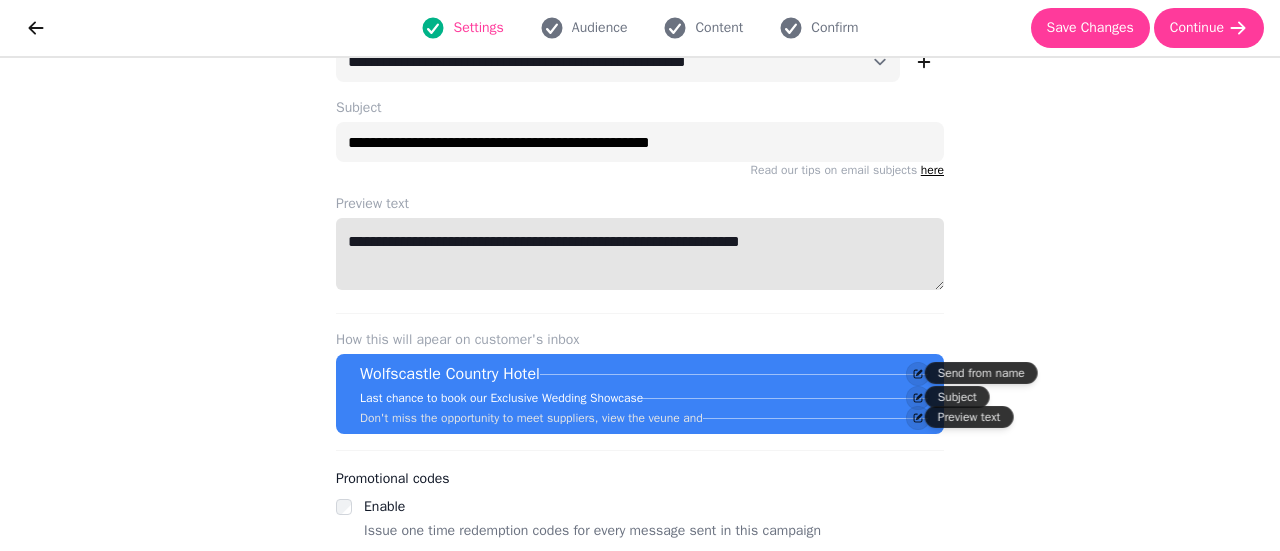 click on "**********" at bounding box center (640, 254) 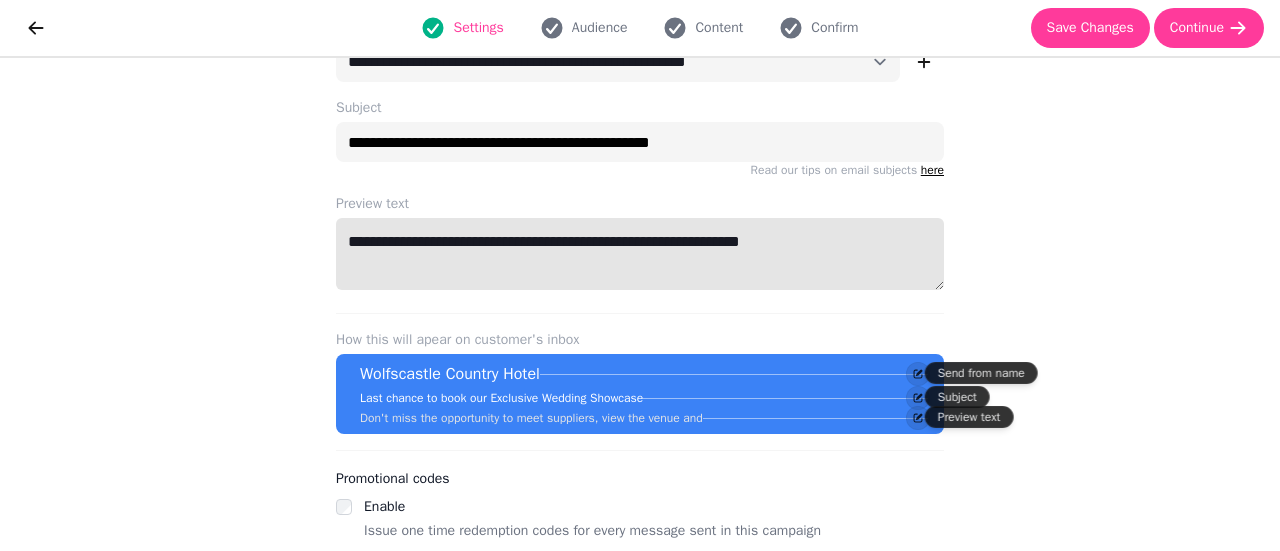 click on "**********" at bounding box center (640, 254) 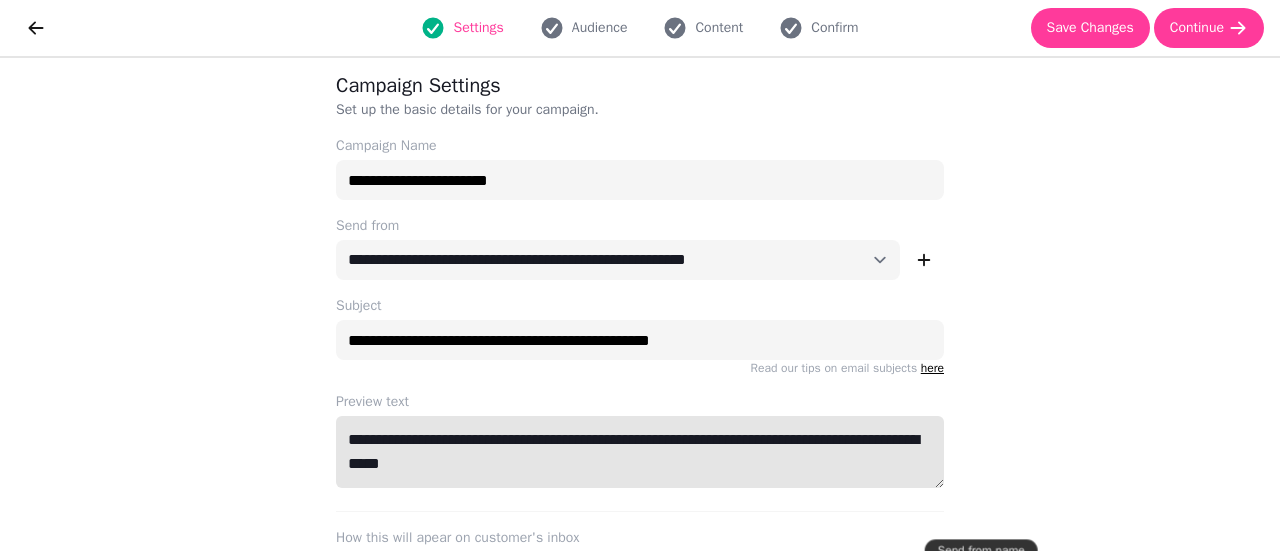 scroll, scrollTop: 0, scrollLeft: 0, axis: both 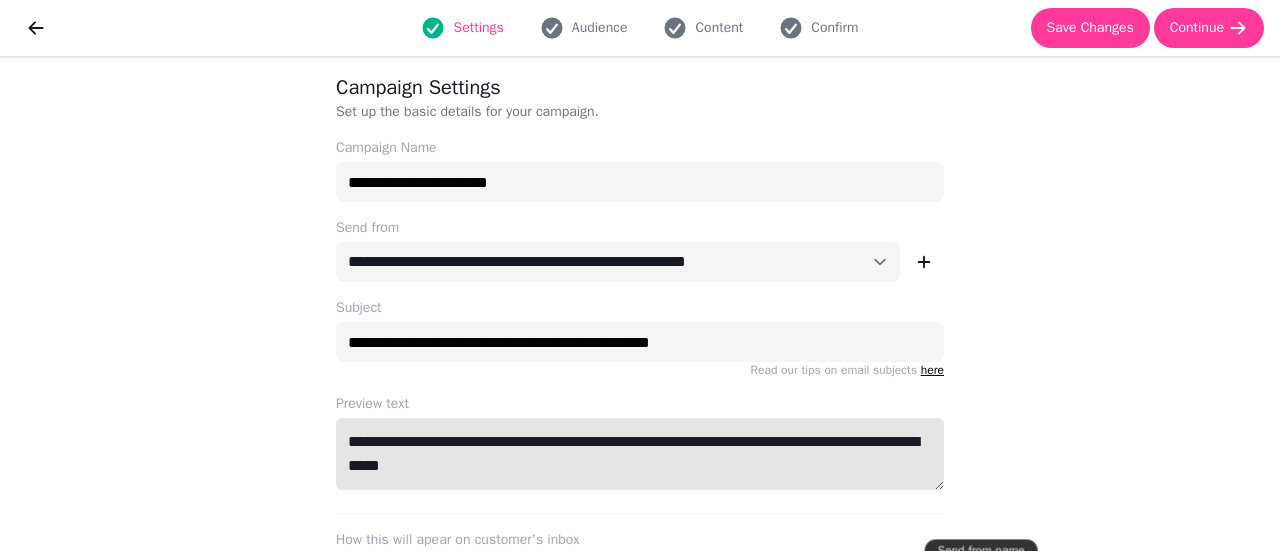 type on "**********" 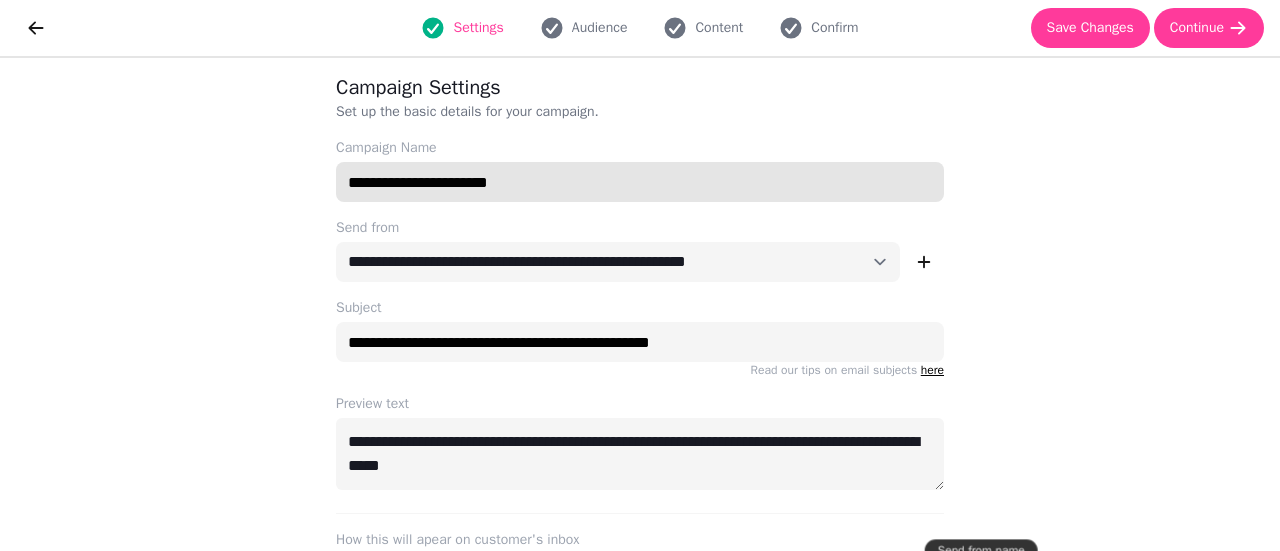 drag, startPoint x: 617, startPoint y: 187, endPoint x: 460, endPoint y: 188, distance: 157.00319 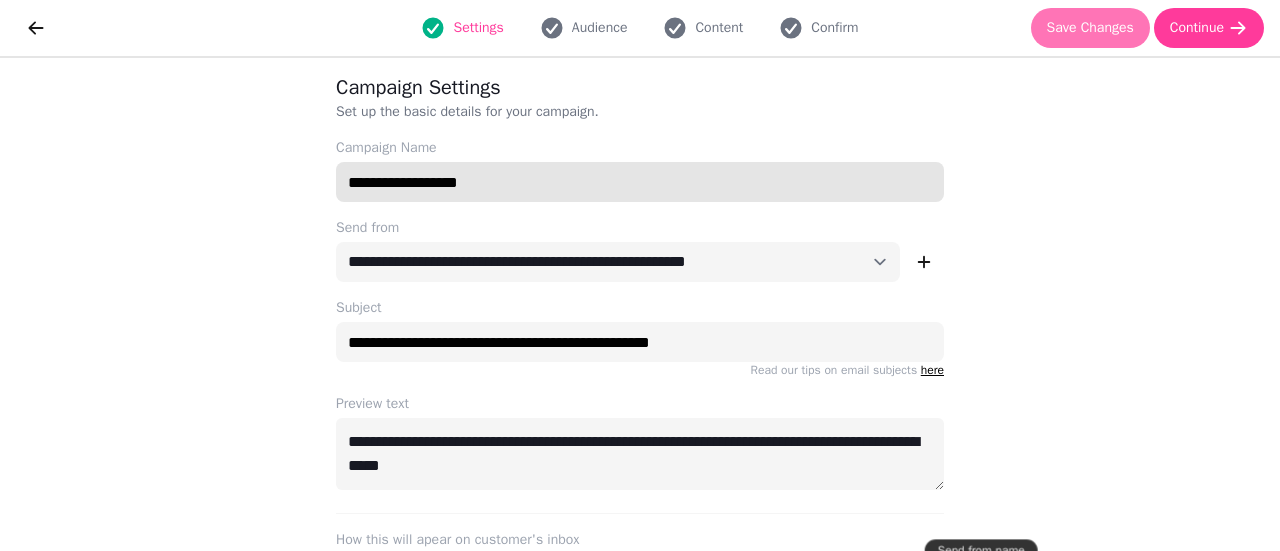 type on "**********" 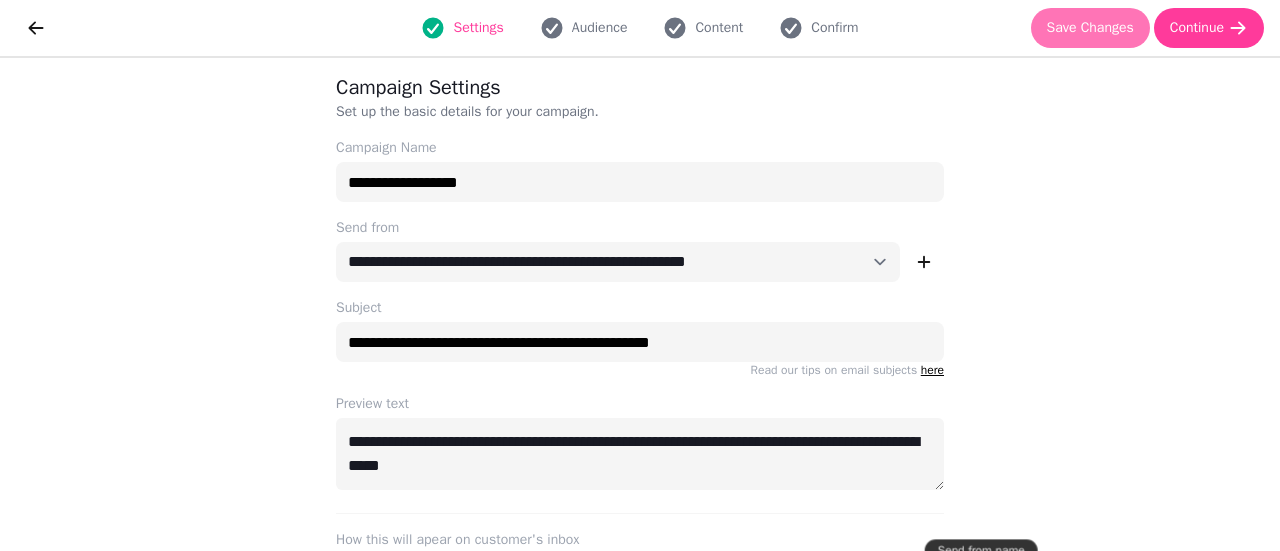 click on "Save Changes" at bounding box center [1090, 28] 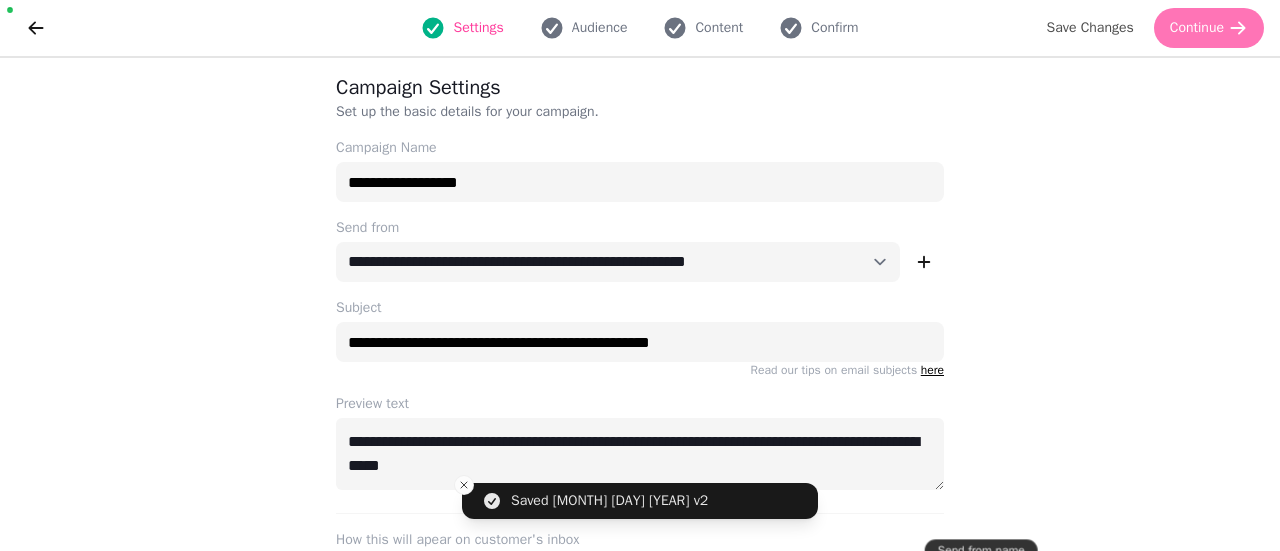 click on "Continue" at bounding box center [1197, 28] 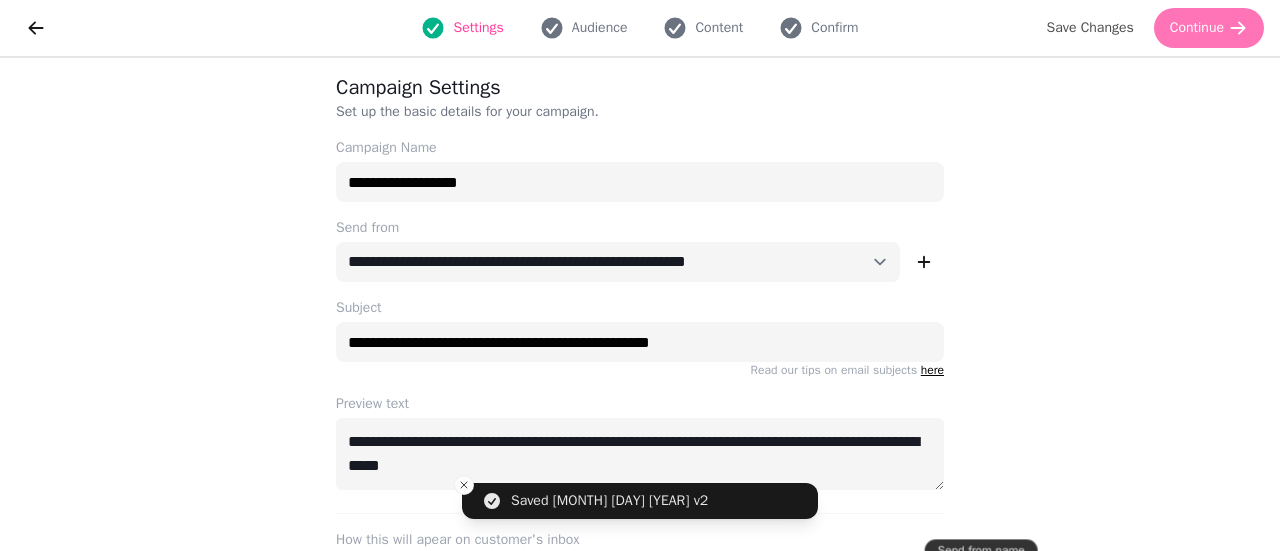 select on "**********" 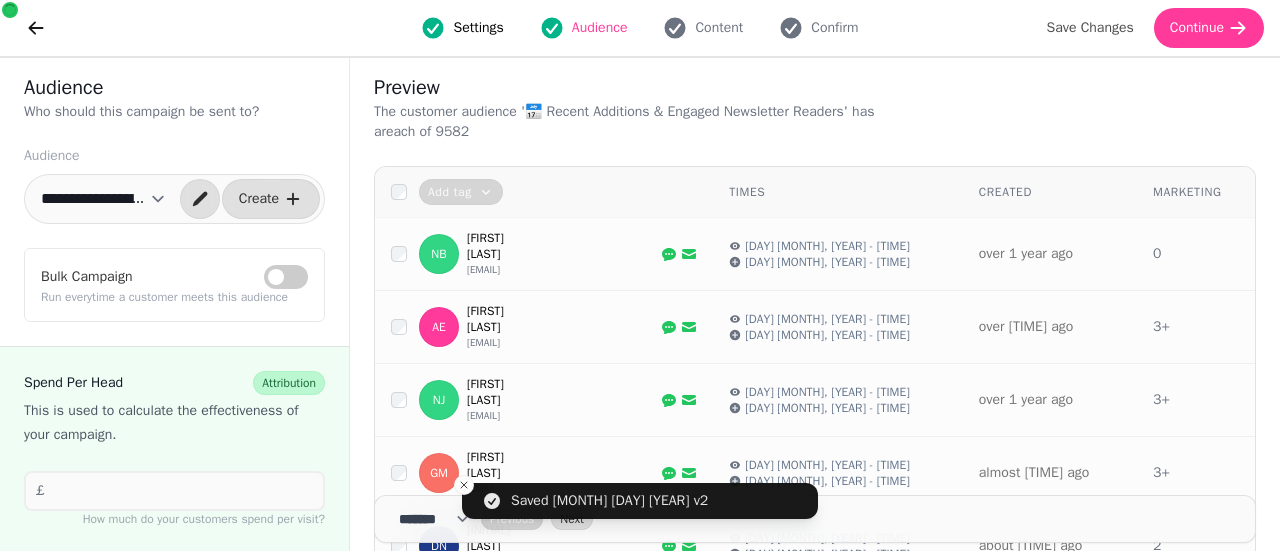 click on "**********" at bounding box center (103, 199) 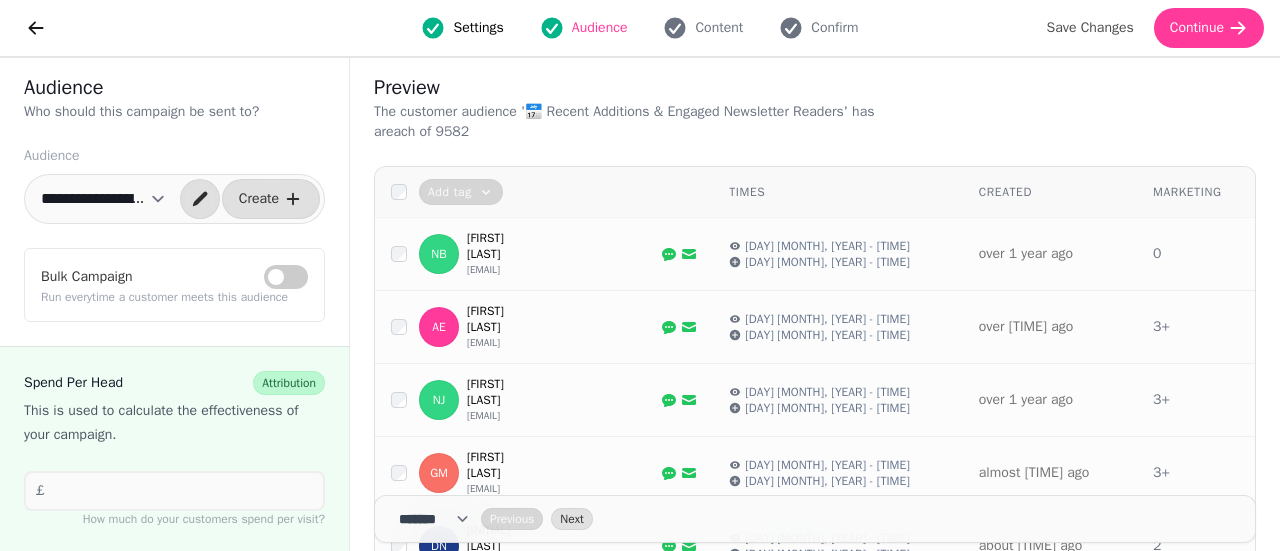 select on "**********" 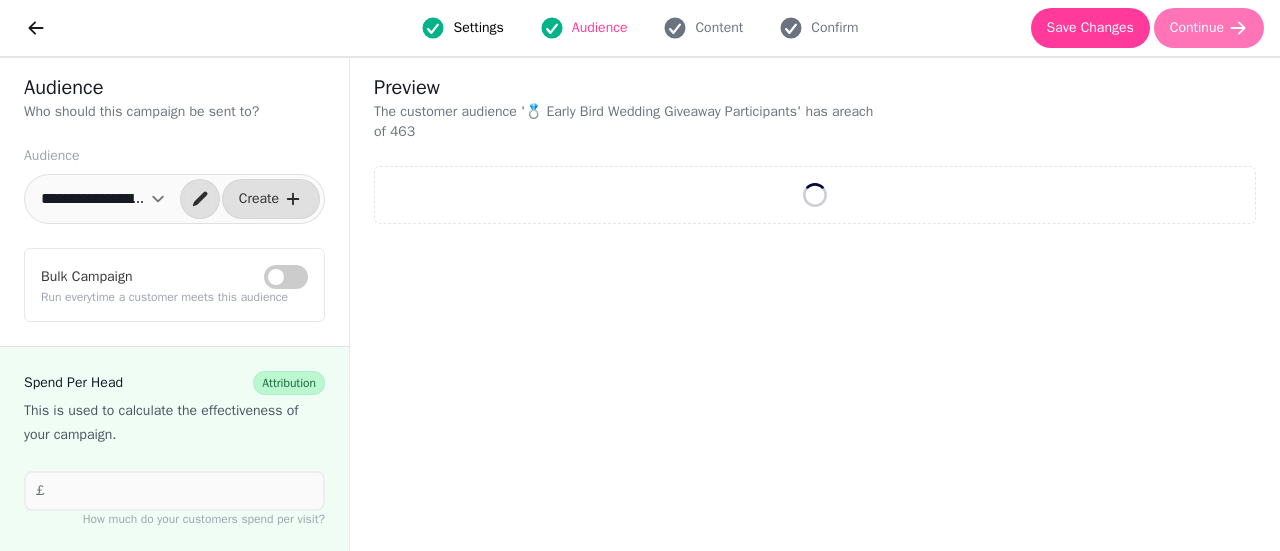 select on "**" 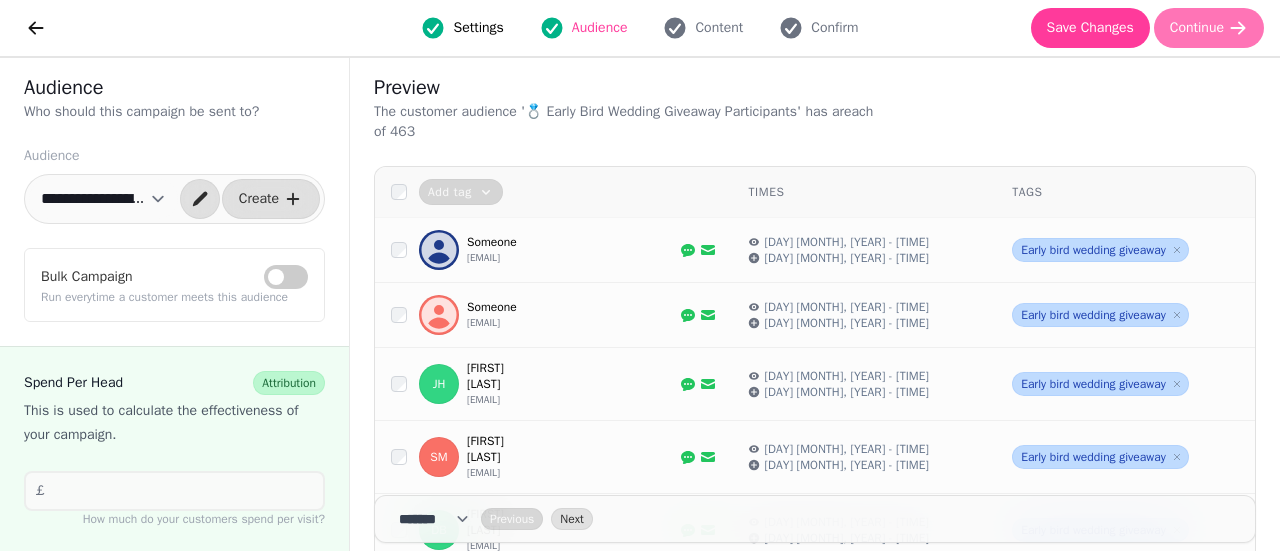 click on "Continue" at bounding box center (1197, 28) 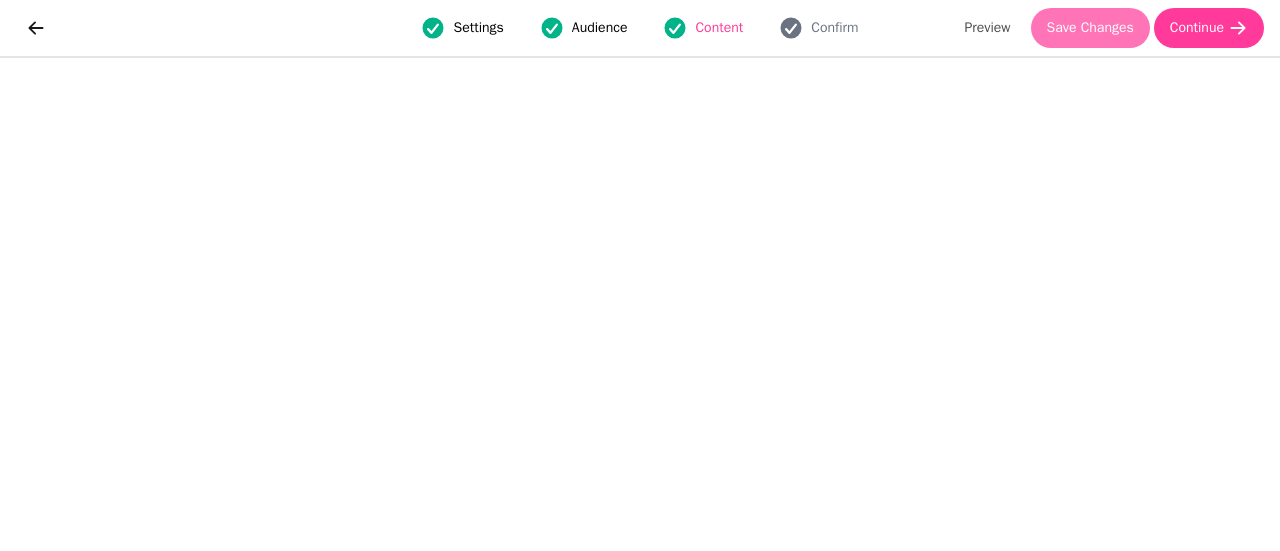 click on "Save Changes" at bounding box center [1090, 28] 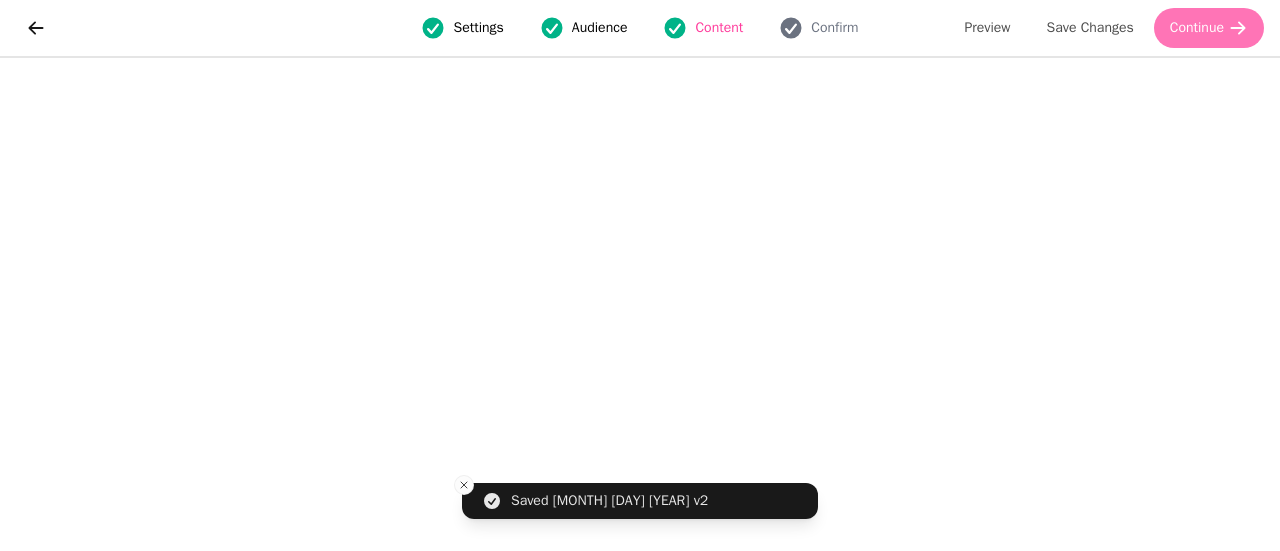 click on "Continue" at bounding box center [1197, 28] 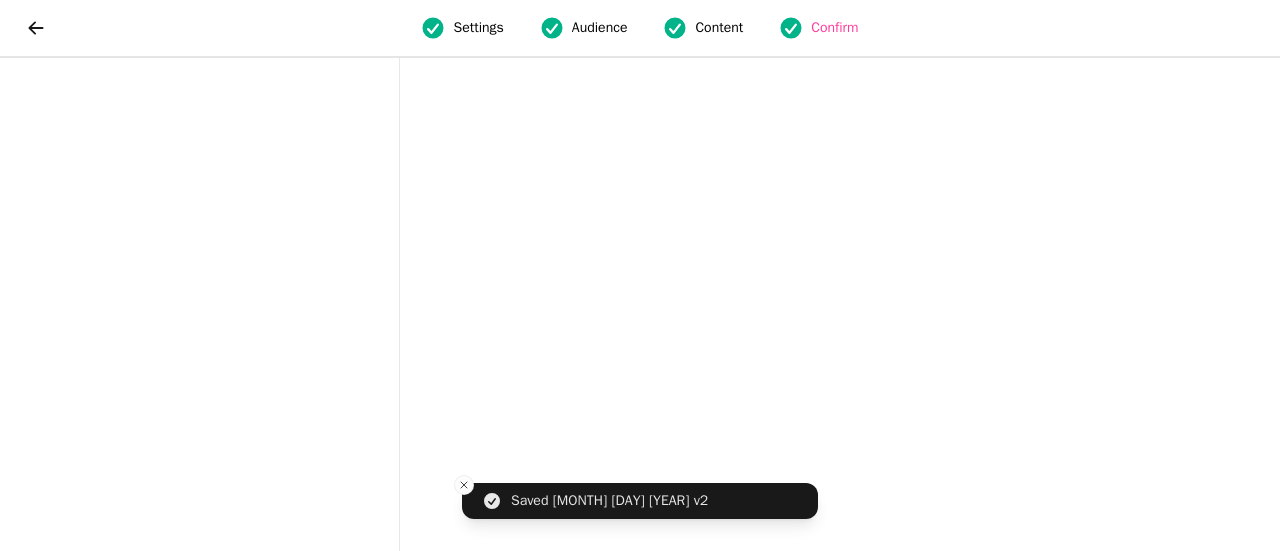 scroll, scrollTop: 0, scrollLeft: 0, axis: both 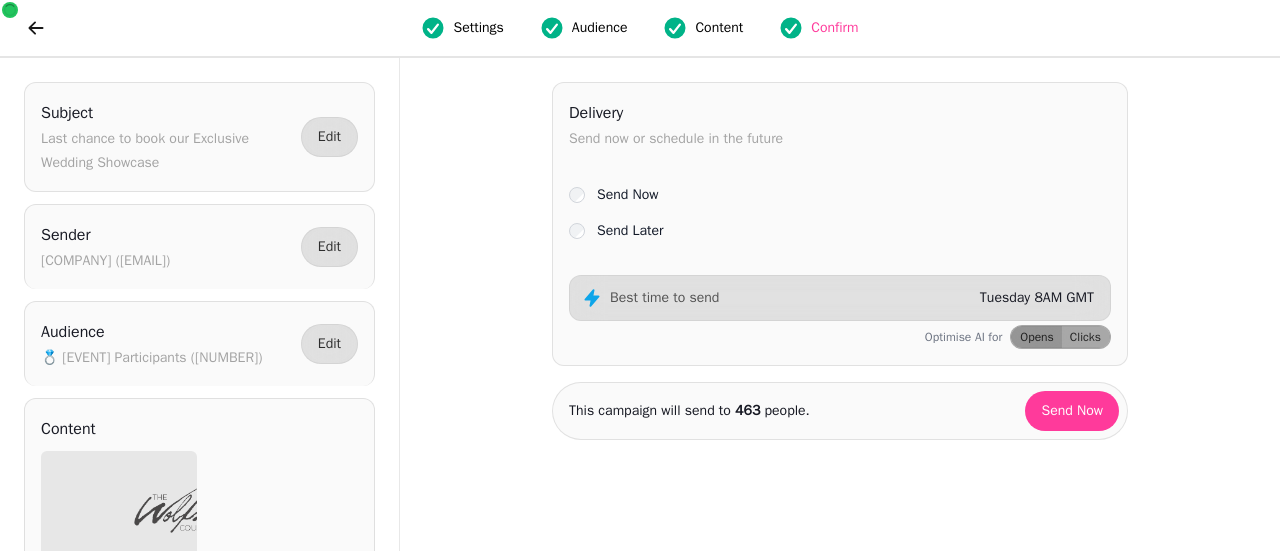 click on "Send Later" at bounding box center [630, 231] 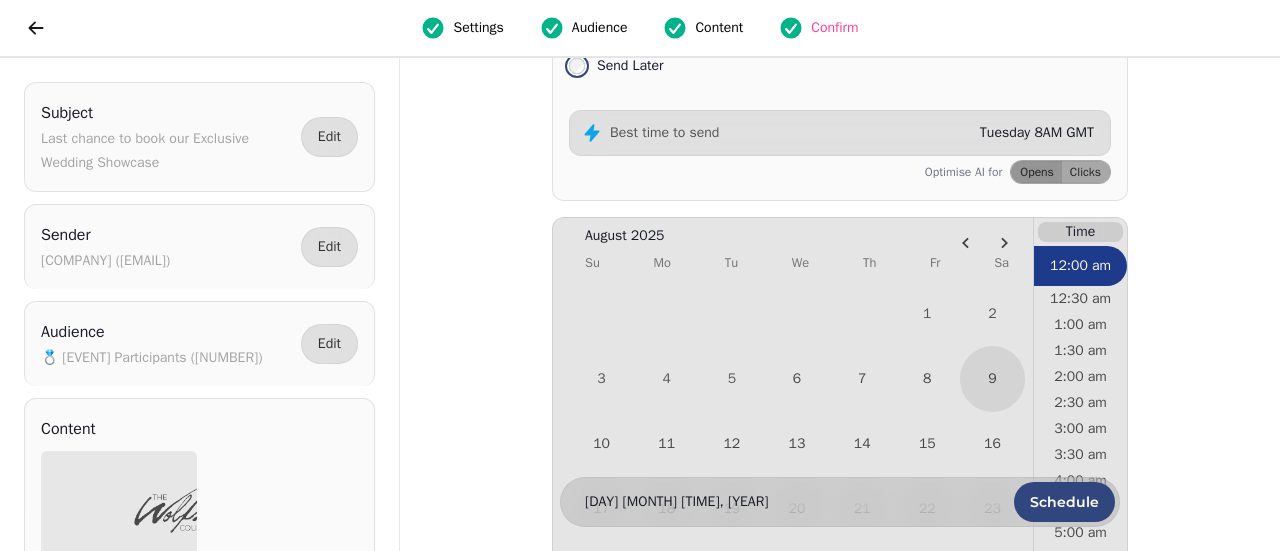 scroll, scrollTop: 200, scrollLeft: 0, axis: vertical 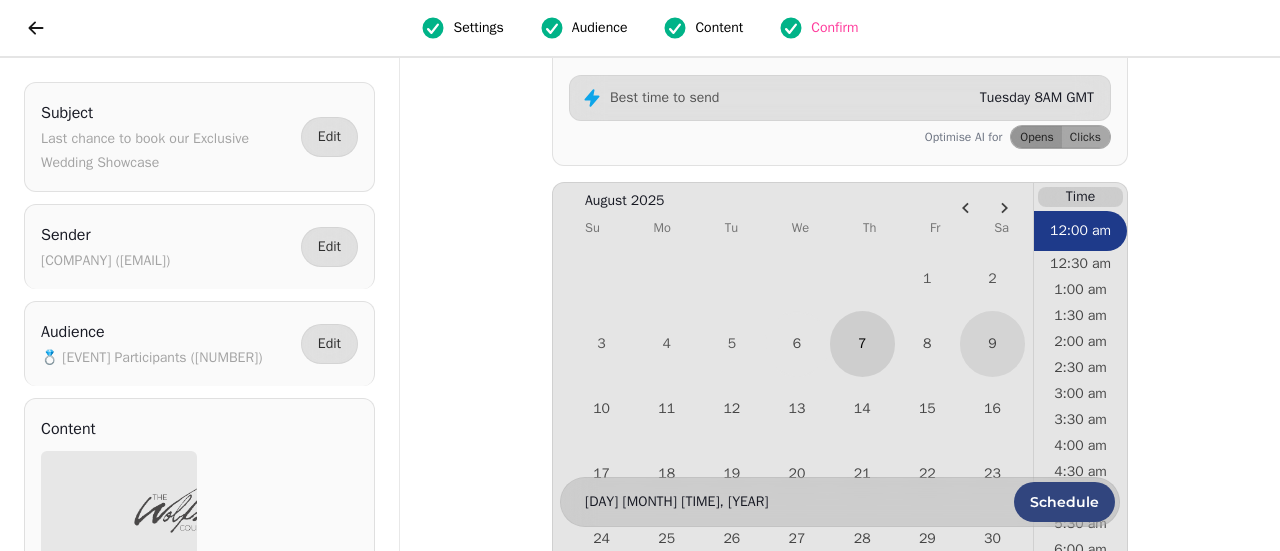 click on "7" at bounding box center (862, 343) 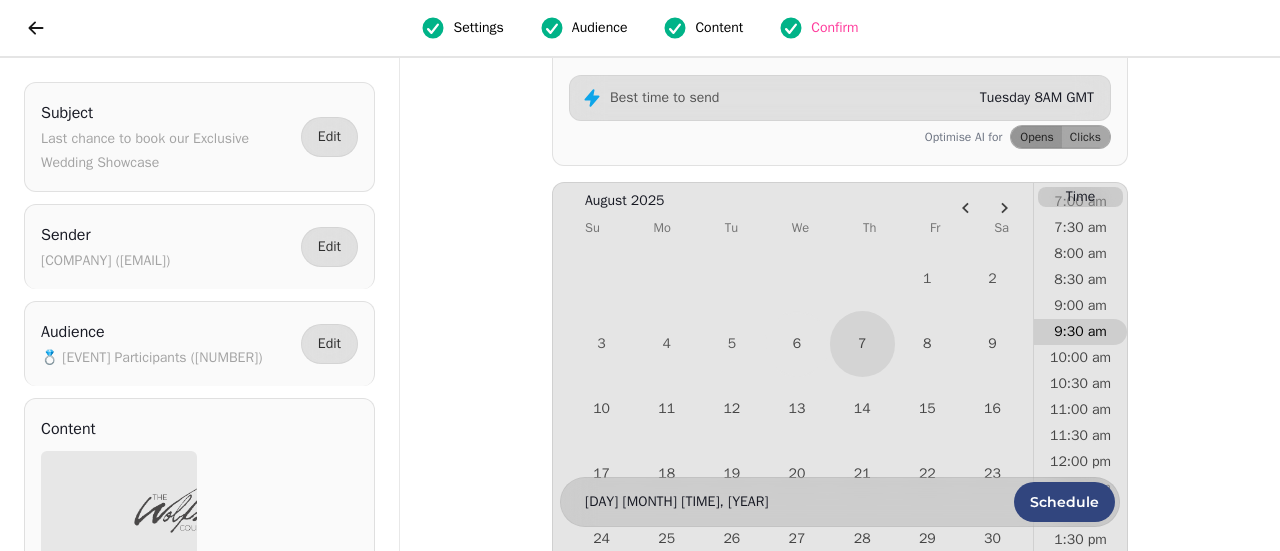 click on "9:30 am" at bounding box center (1080, 332) 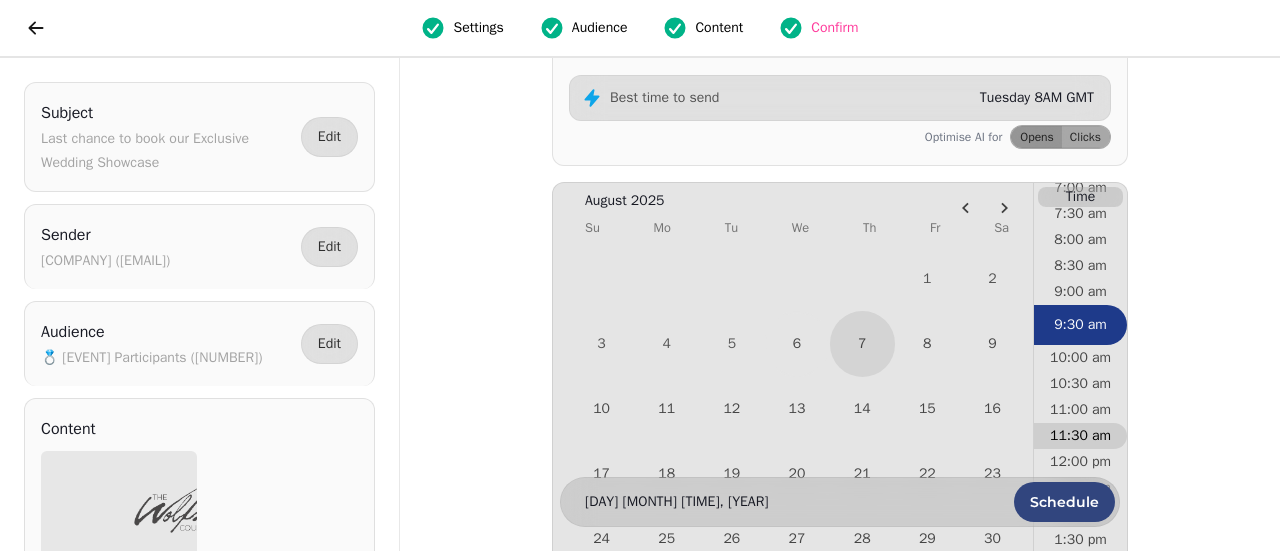 scroll, scrollTop: 386, scrollLeft: 0, axis: vertical 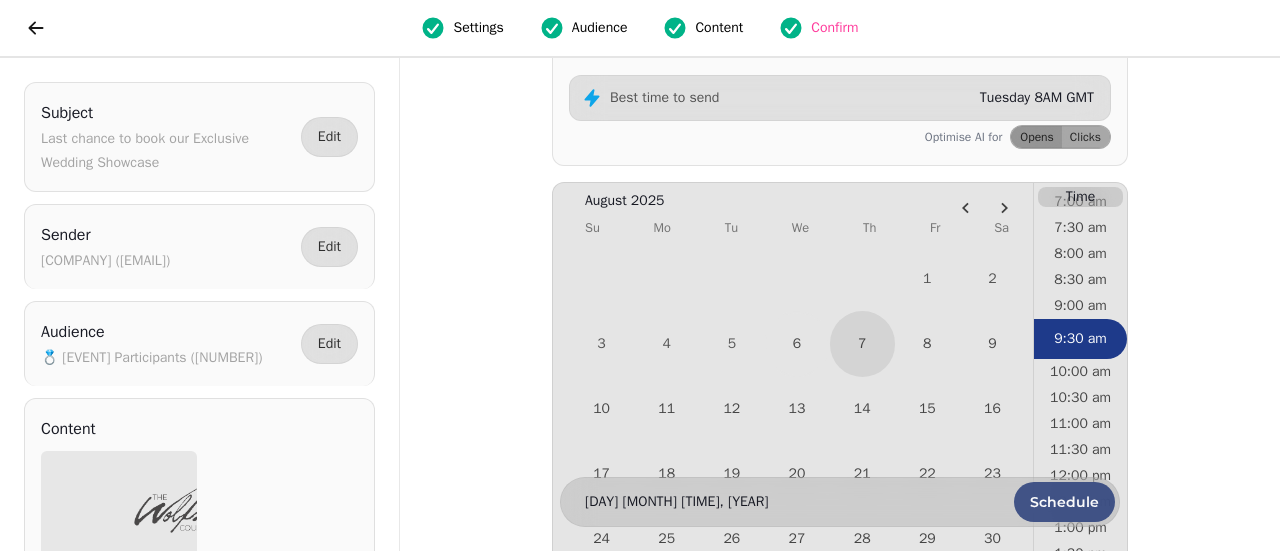 click on "Schedule" at bounding box center [1064, 502] 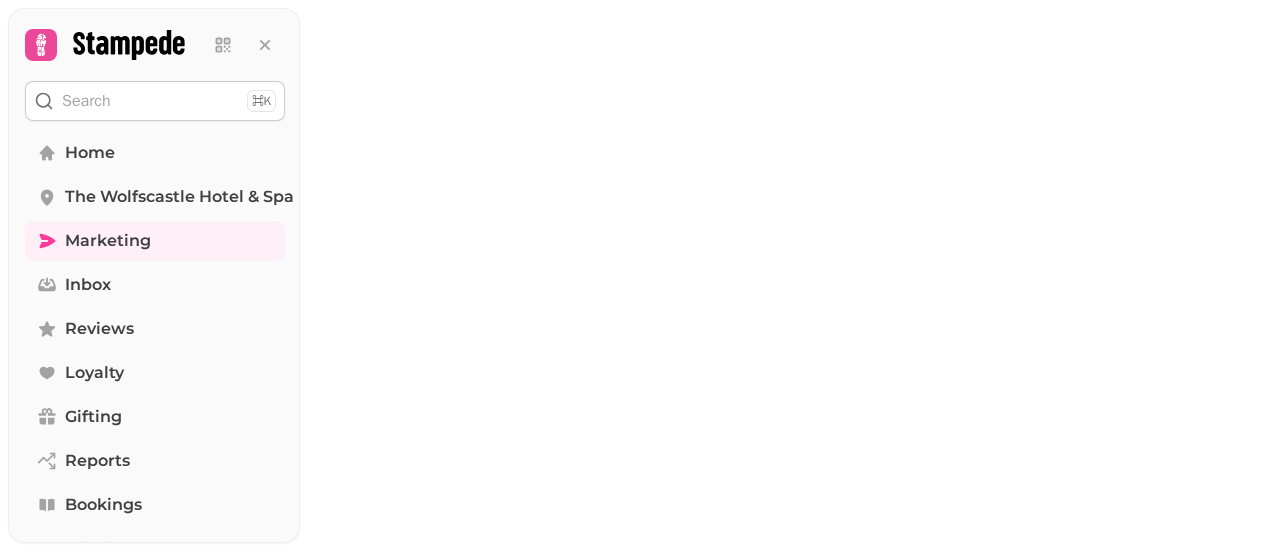scroll, scrollTop: 0, scrollLeft: 0, axis: both 